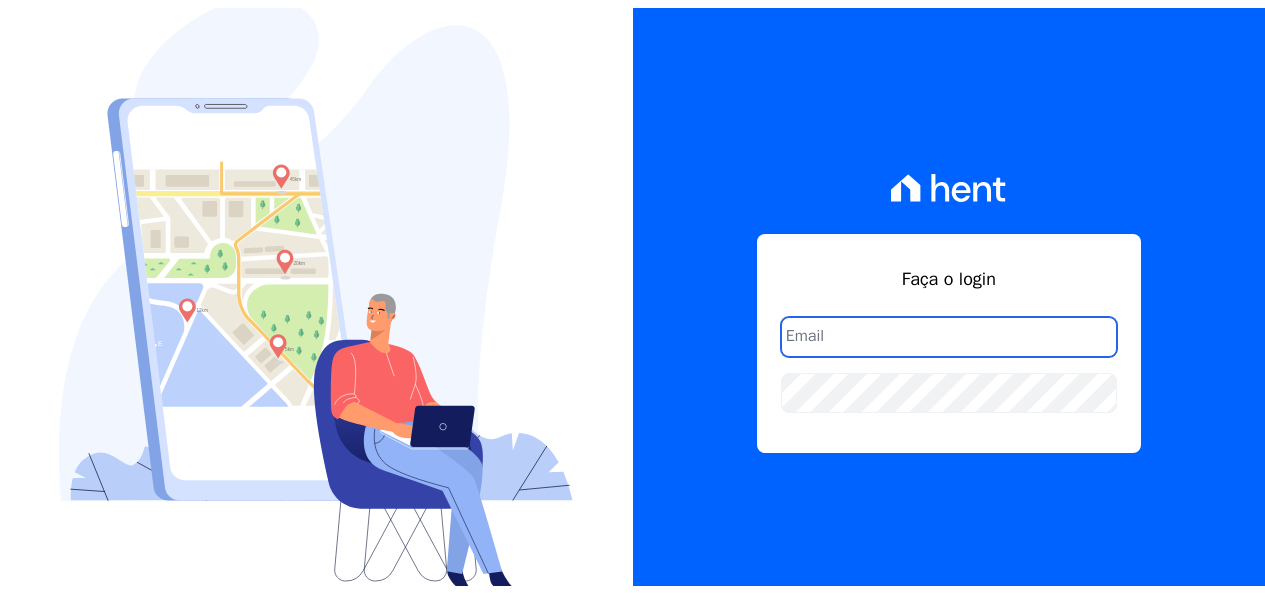 scroll, scrollTop: 0, scrollLeft: 0, axis: both 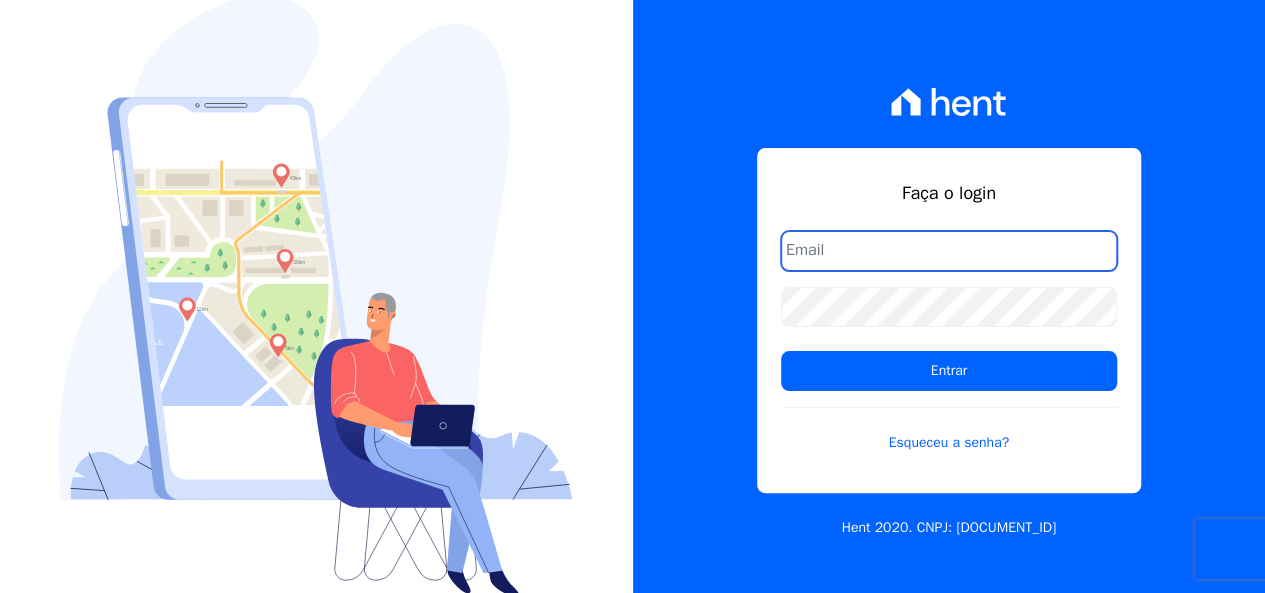 drag, startPoint x: 836, startPoint y: 254, endPoint x: 851, endPoint y: 277, distance: 27.45906 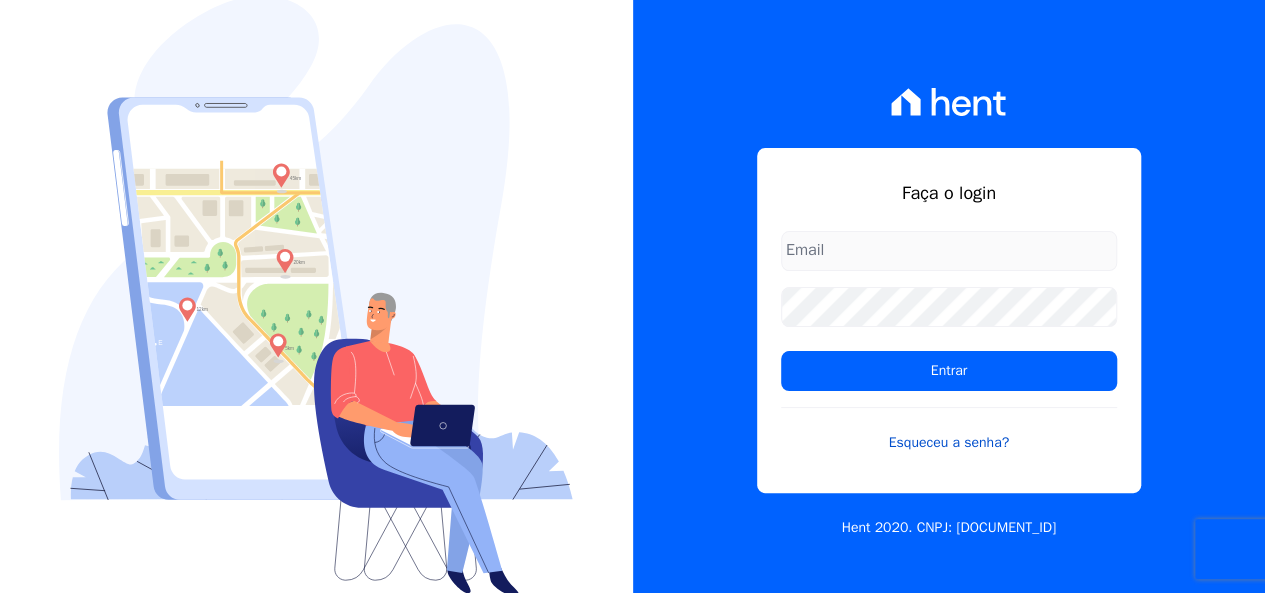 click on "Esqueceu a senha?" at bounding box center [949, 430] 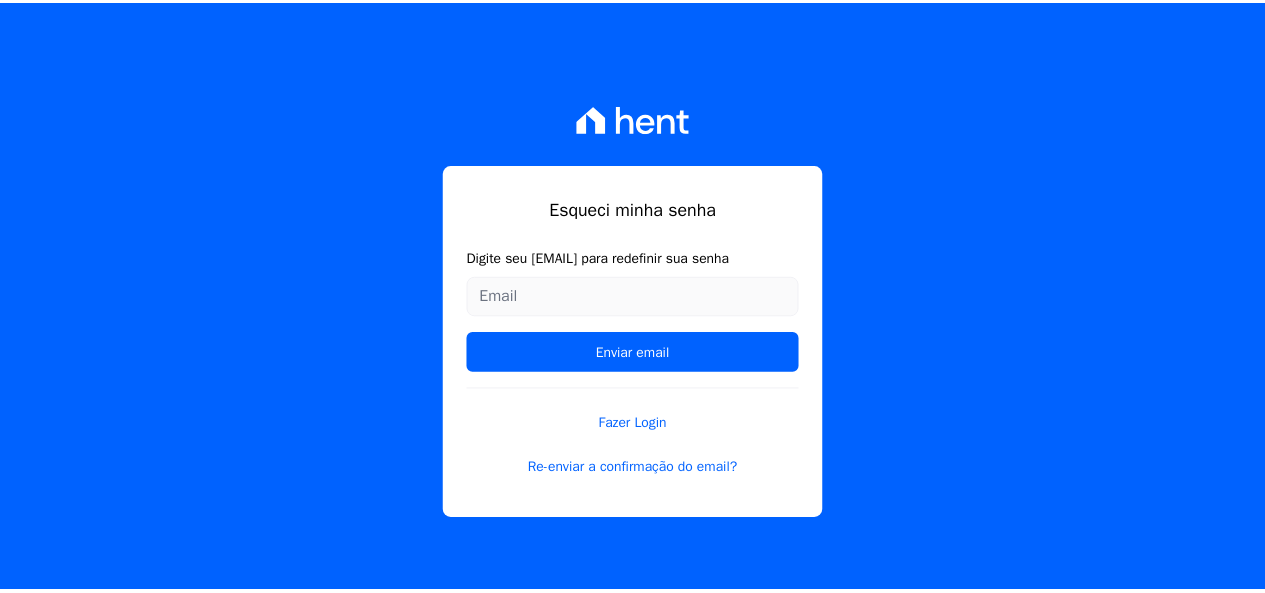 scroll, scrollTop: 0, scrollLeft: 0, axis: both 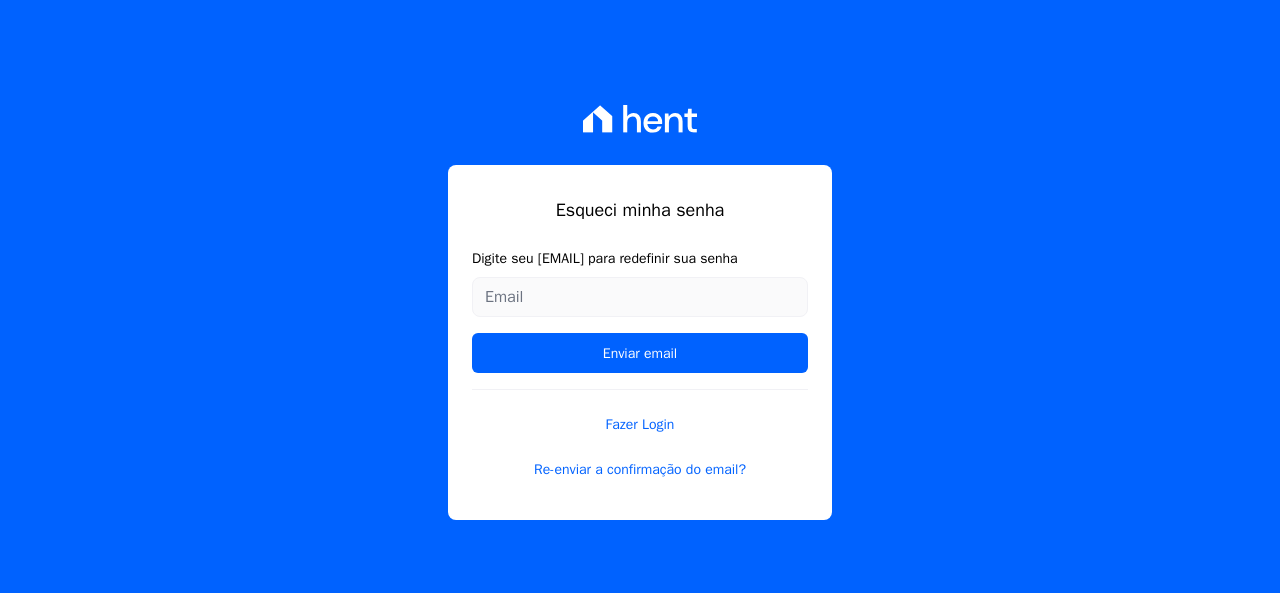 click on "Digite seu [EMAIL] para redefinir sua senha" at bounding box center [640, 297] 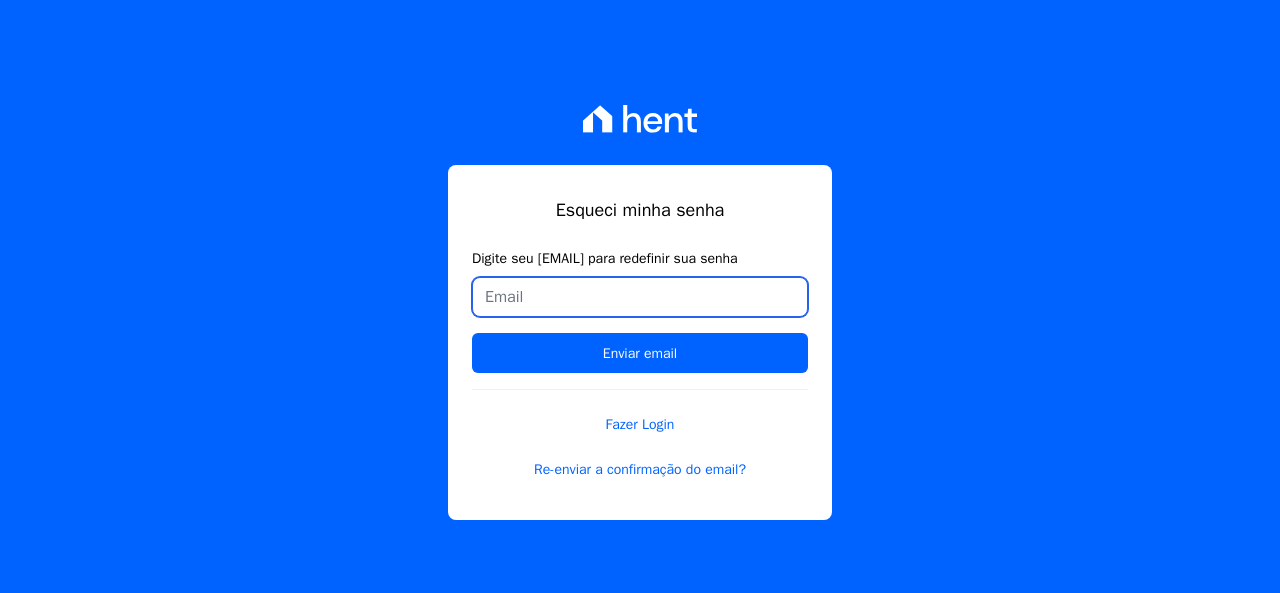 click on "Digite seu email para redefinir sua senha" at bounding box center (640, 297) 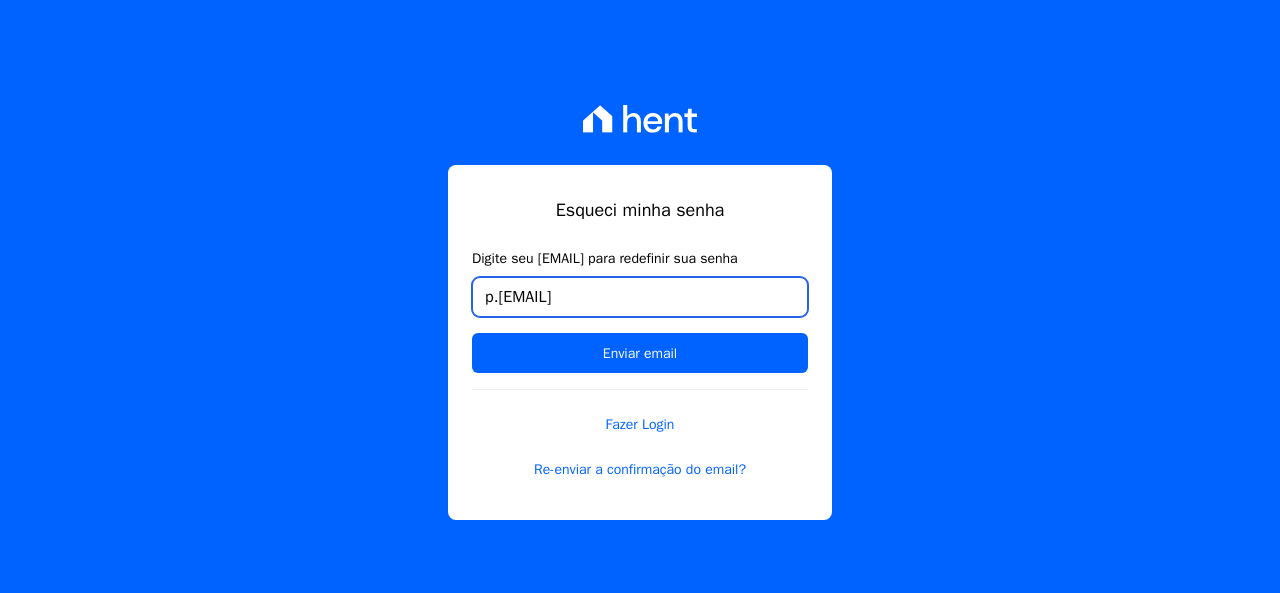 type on "p.cossich@hotmail.com" 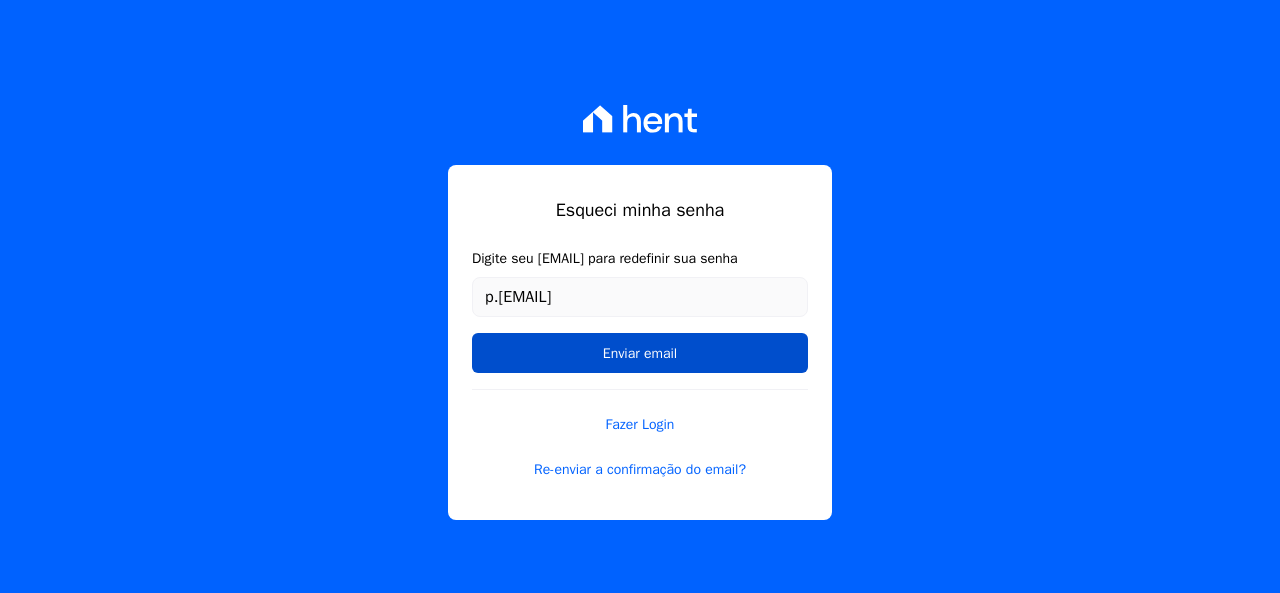 click on "Enviar email" at bounding box center (640, 353) 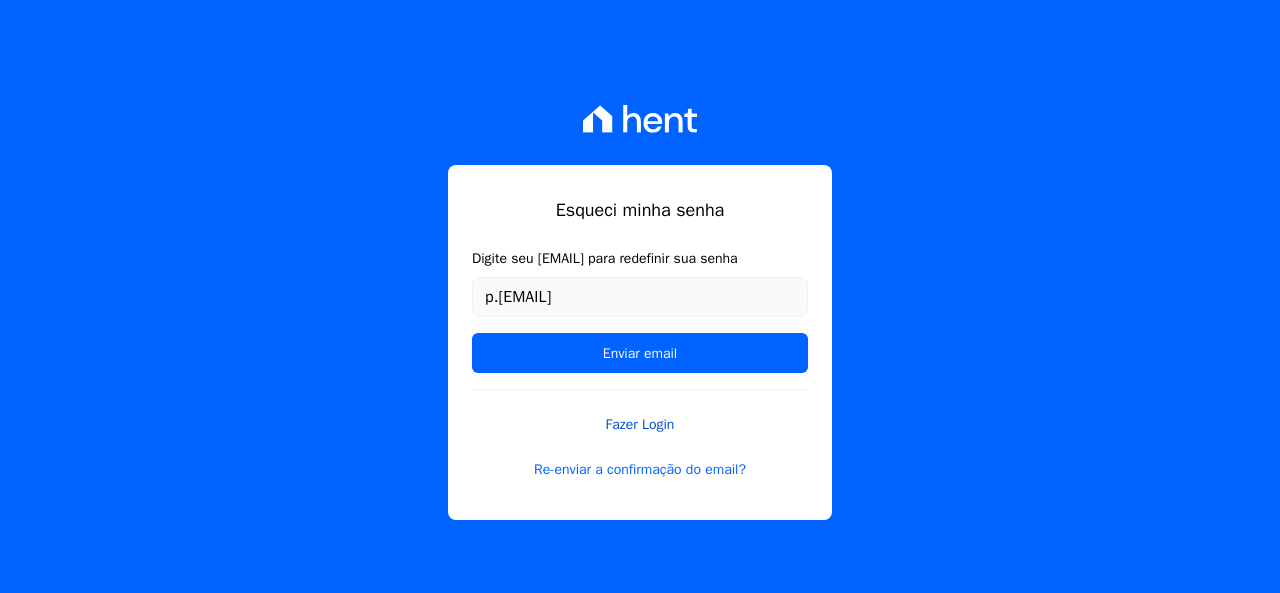 click on "Fazer Login" at bounding box center (640, 412) 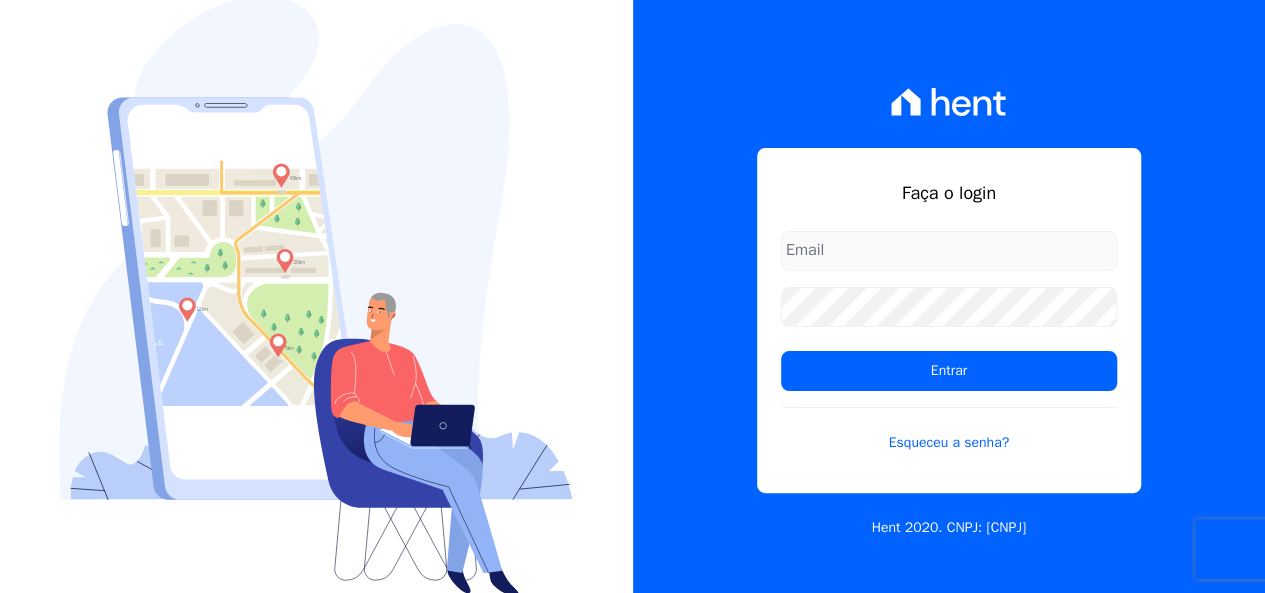 click at bounding box center [949, 251] 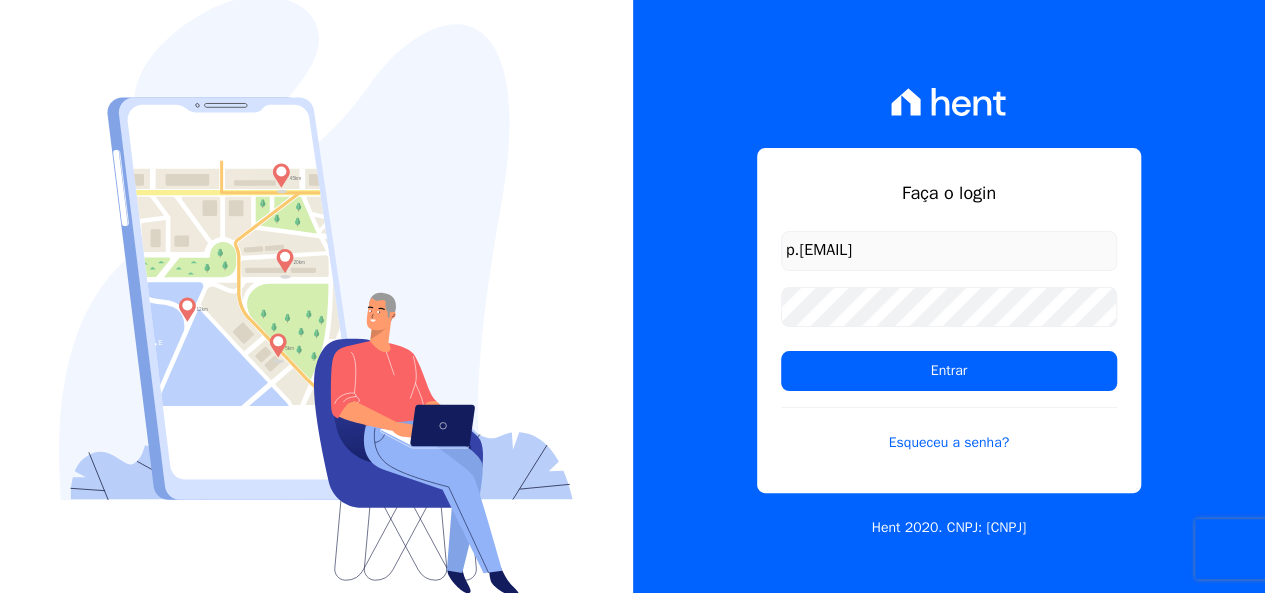 type on "p.cossich@[REDACTED]" 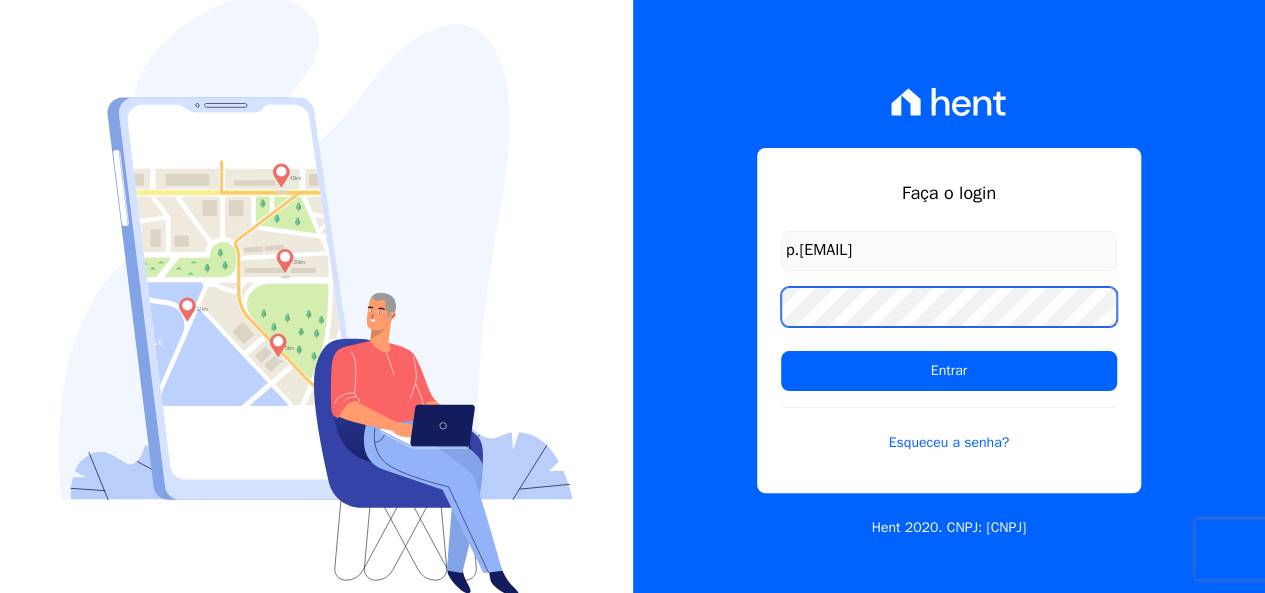 click on "Entrar" at bounding box center [949, 371] 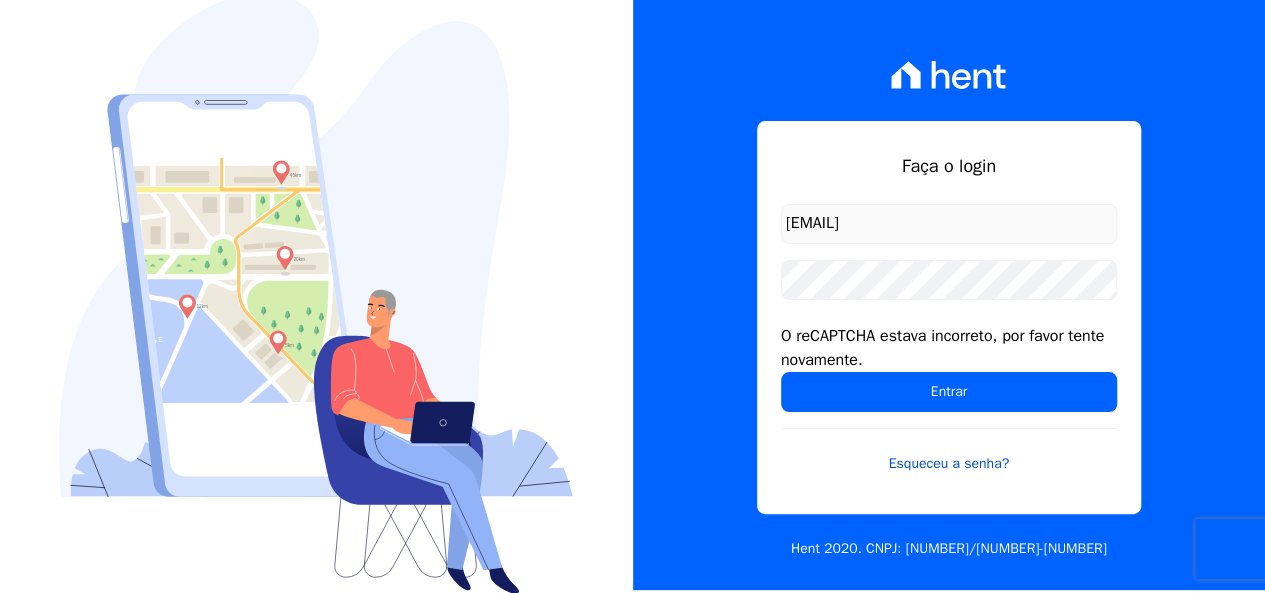 scroll, scrollTop: 4, scrollLeft: 0, axis: vertical 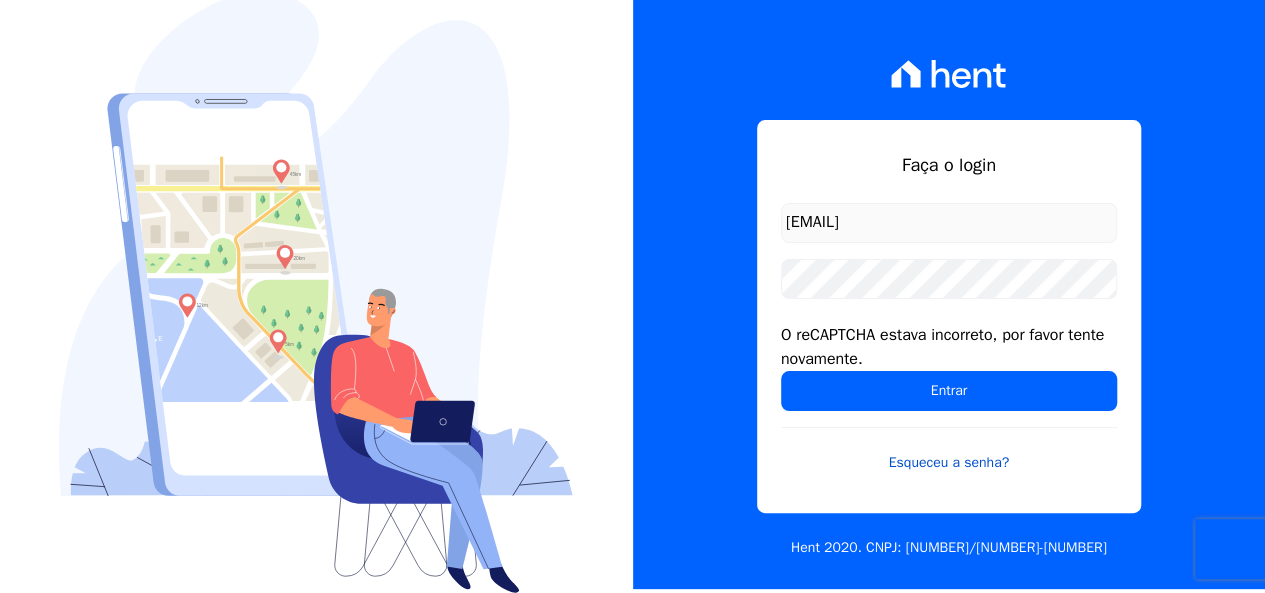 click on "Esqueceu a senha?" at bounding box center (949, 450) 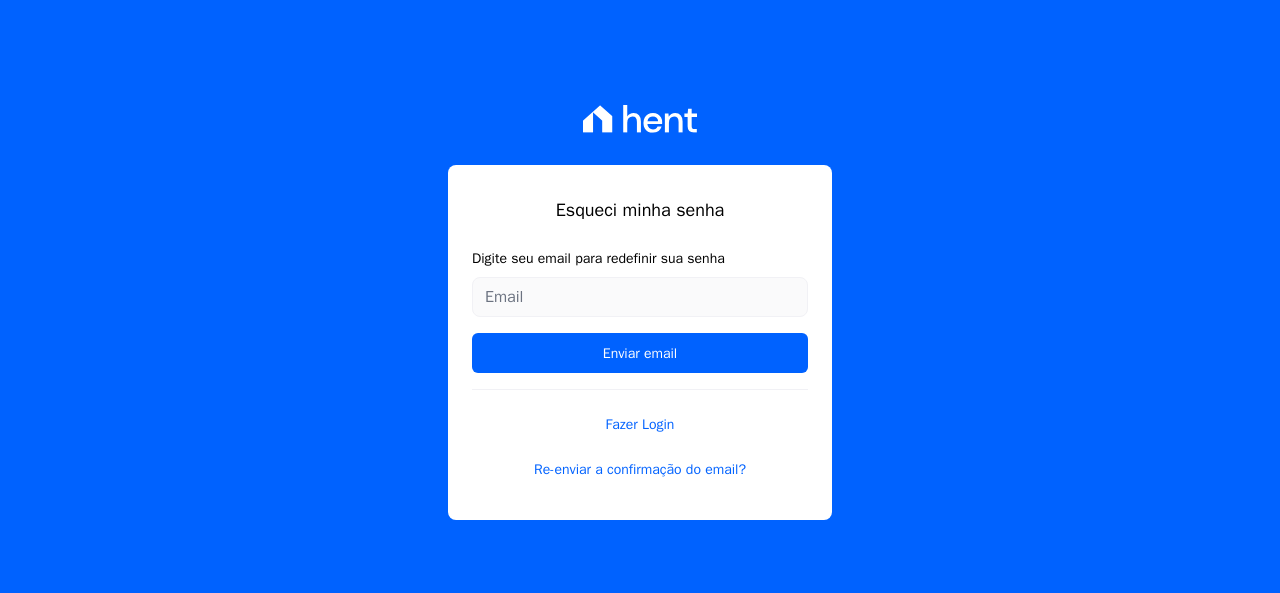 scroll, scrollTop: 0, scrollLeft: 0, axis: both 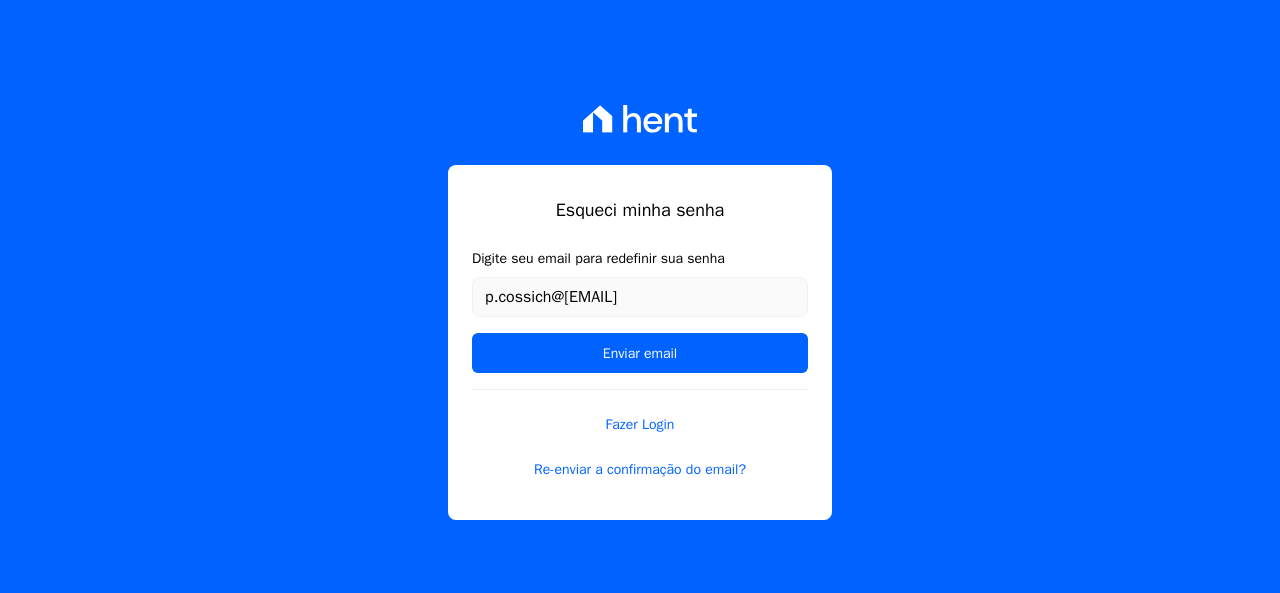 type on "p.[EMAIL]" 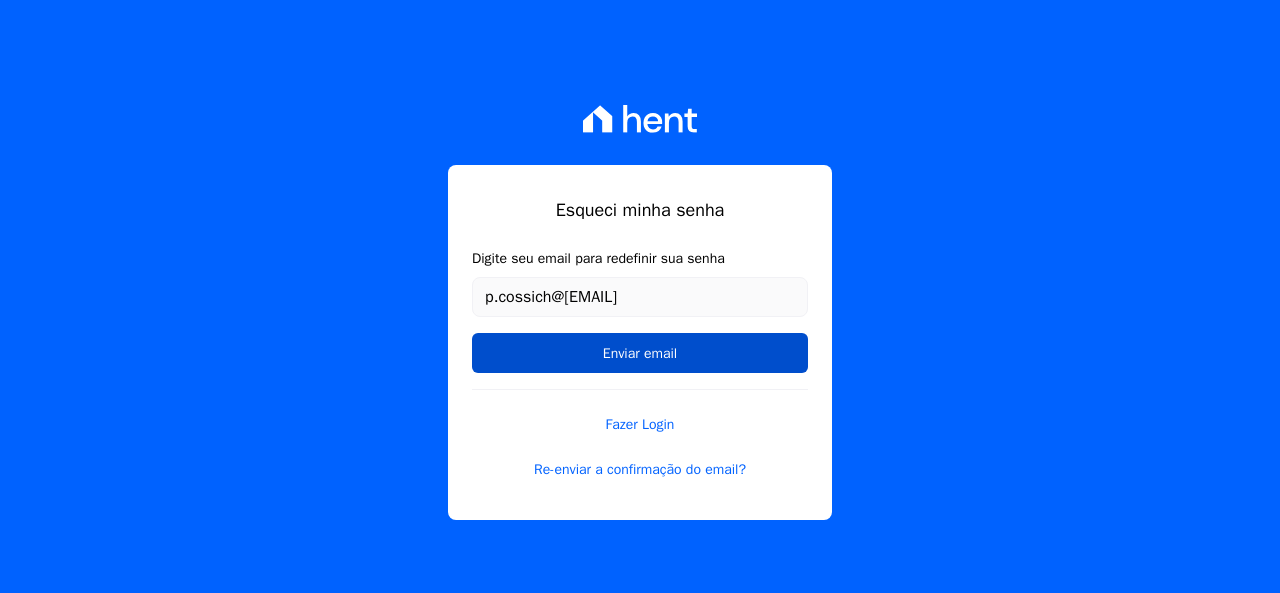 click on "Enviar email" at bounding box center (640, 353) 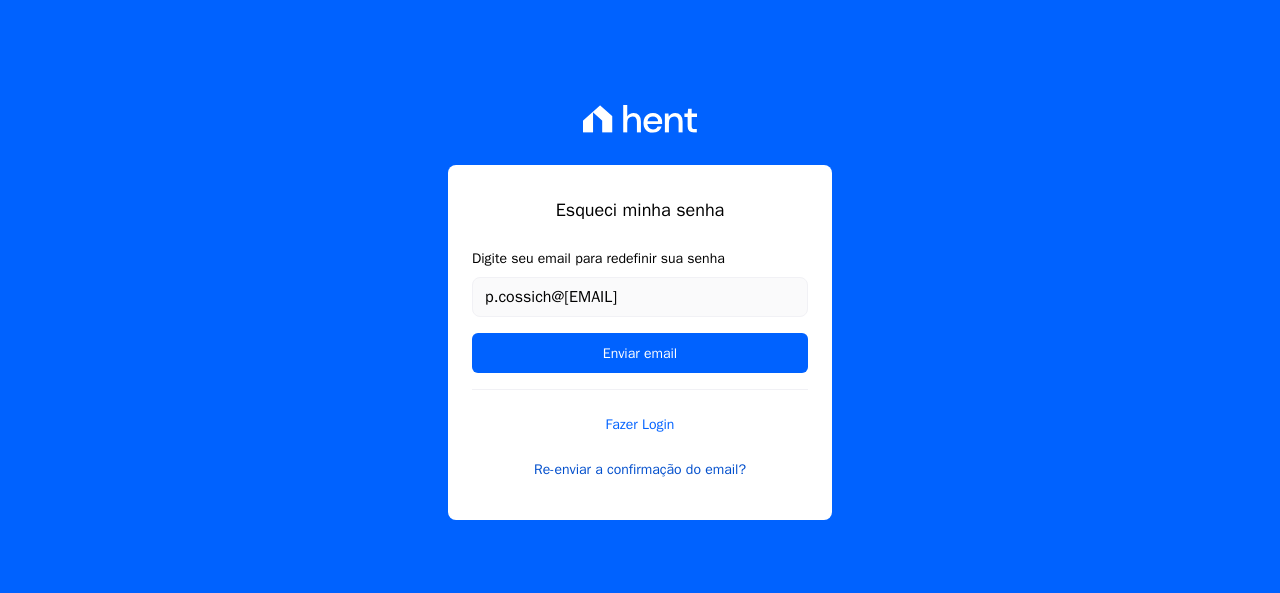 click on "Re-enviar a confirmação do email?" at bounding box center [640, 469] 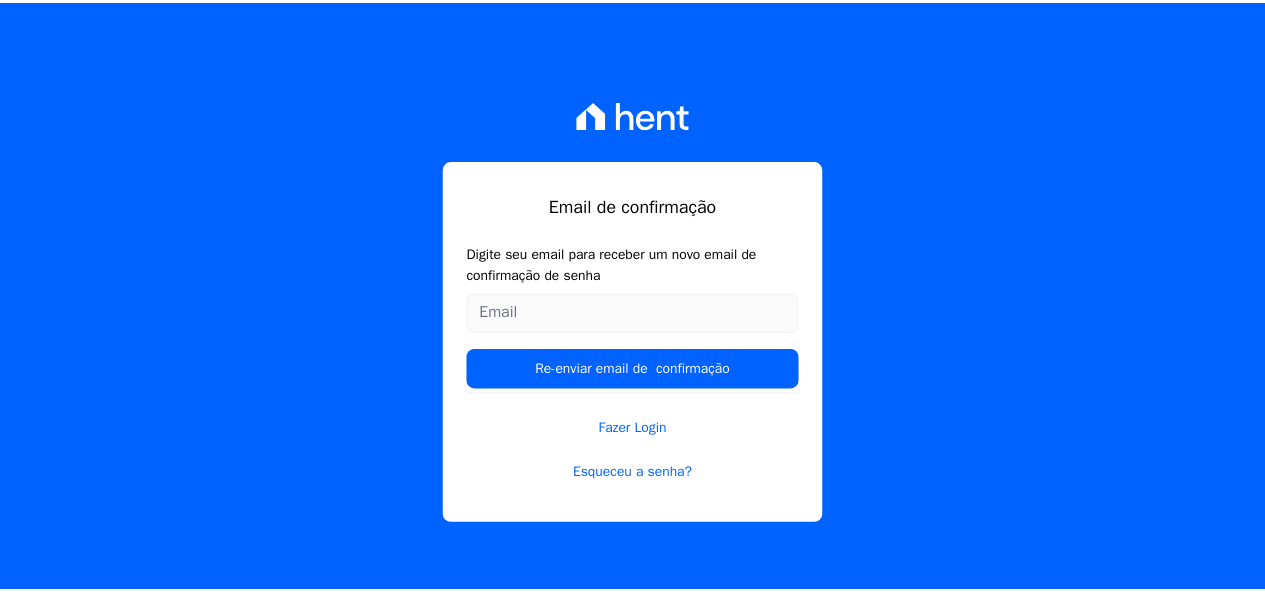 scroll, scrollTop: 0, scrollLeft: 0, axis: both 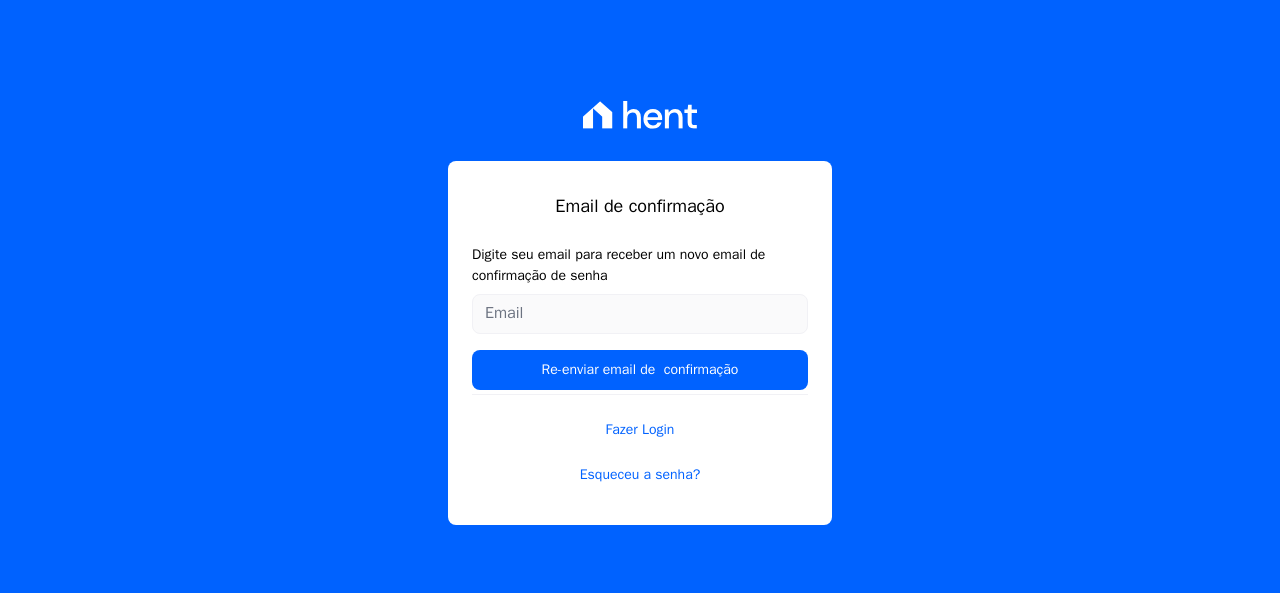 click on "Digite seu email para receber um novo email de confirmação de senha" at bounding box center (640, 314) 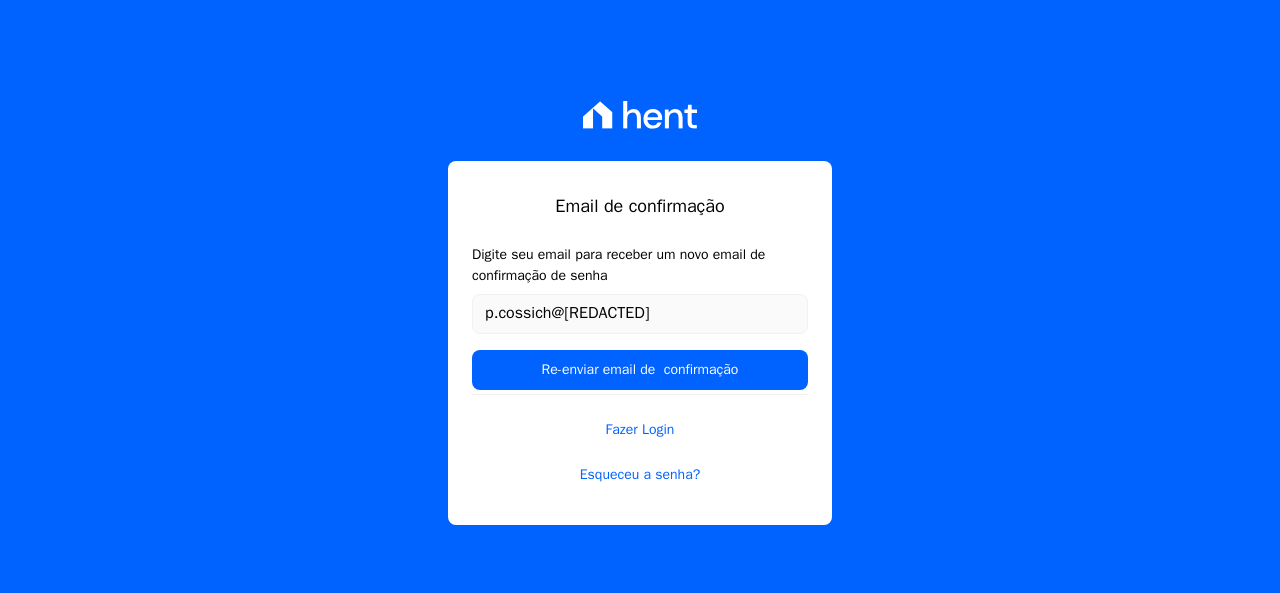 type on "p.cossich@[REDACTED]" 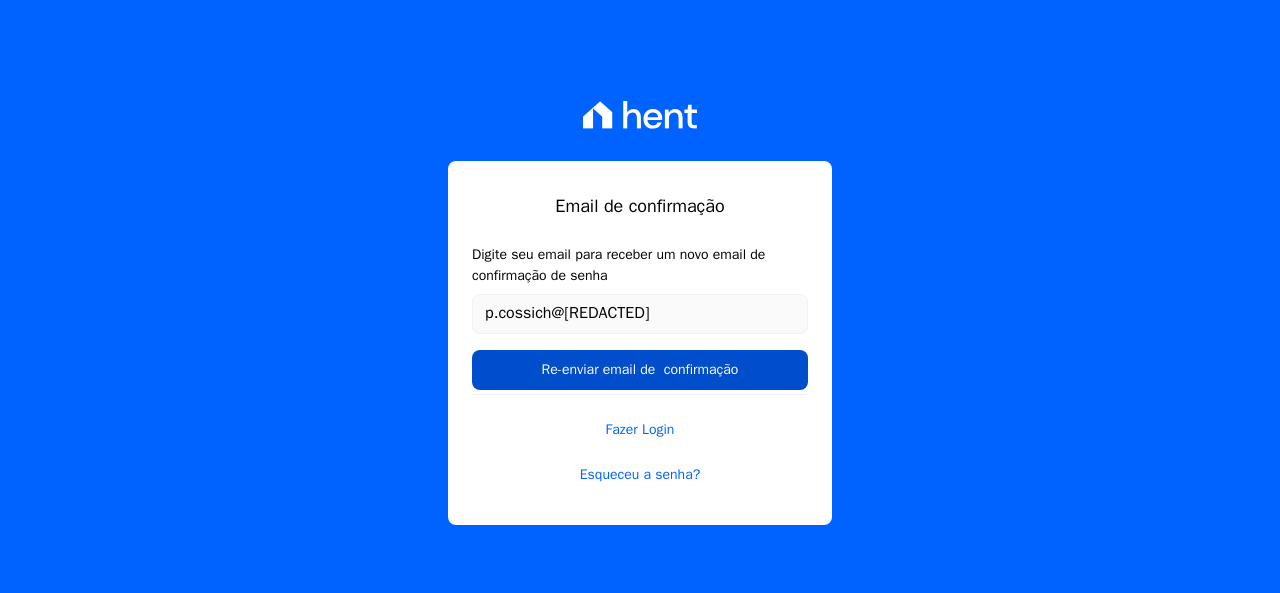 click on "Re-enviar email de  confirmação" at bounding box center [640, 370] 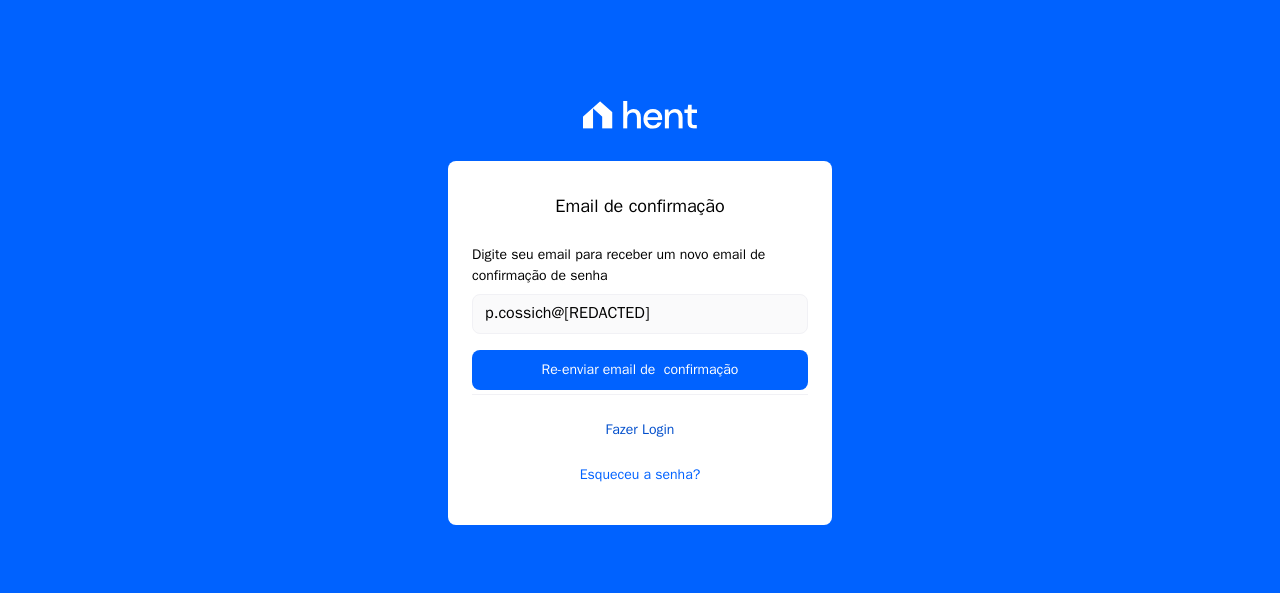 click on "Fazer Login" at bounding box center (640, 417) 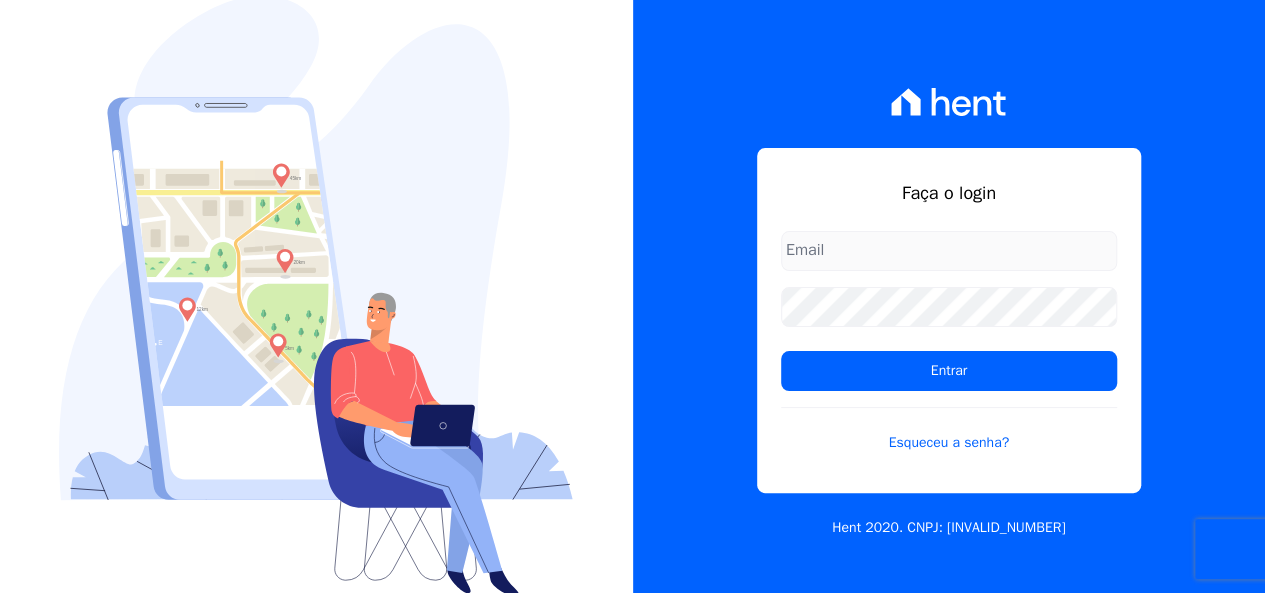 scroll, scrollTop: 0, scrollLeft: 0, axis: both 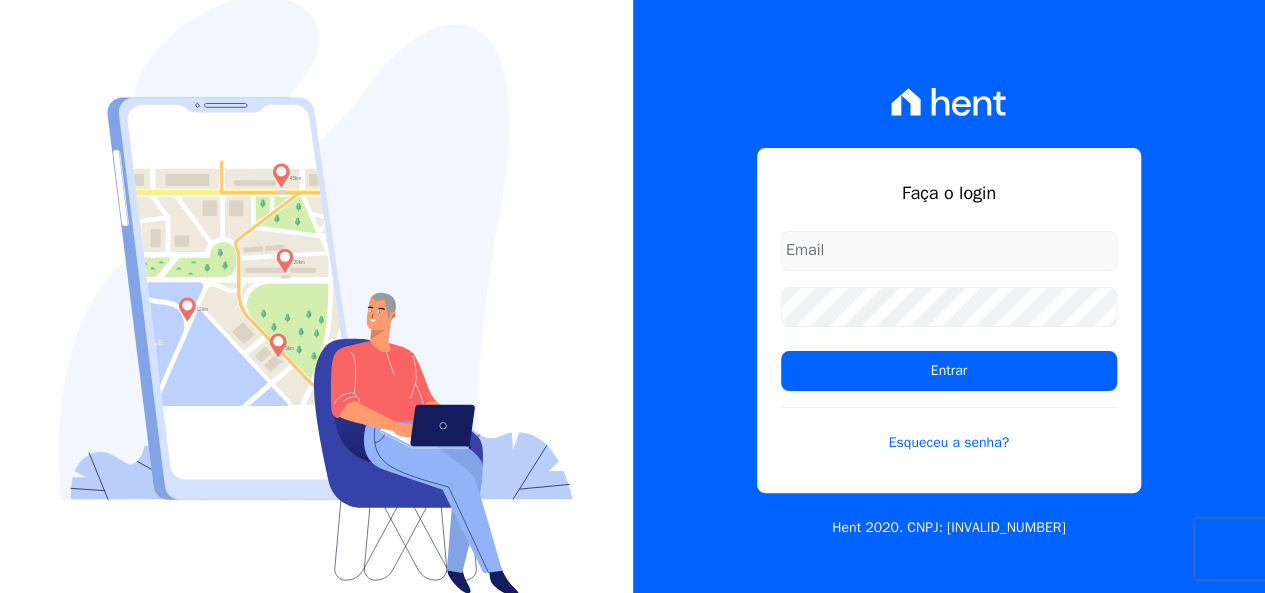 click at bounding box center [949, 251] 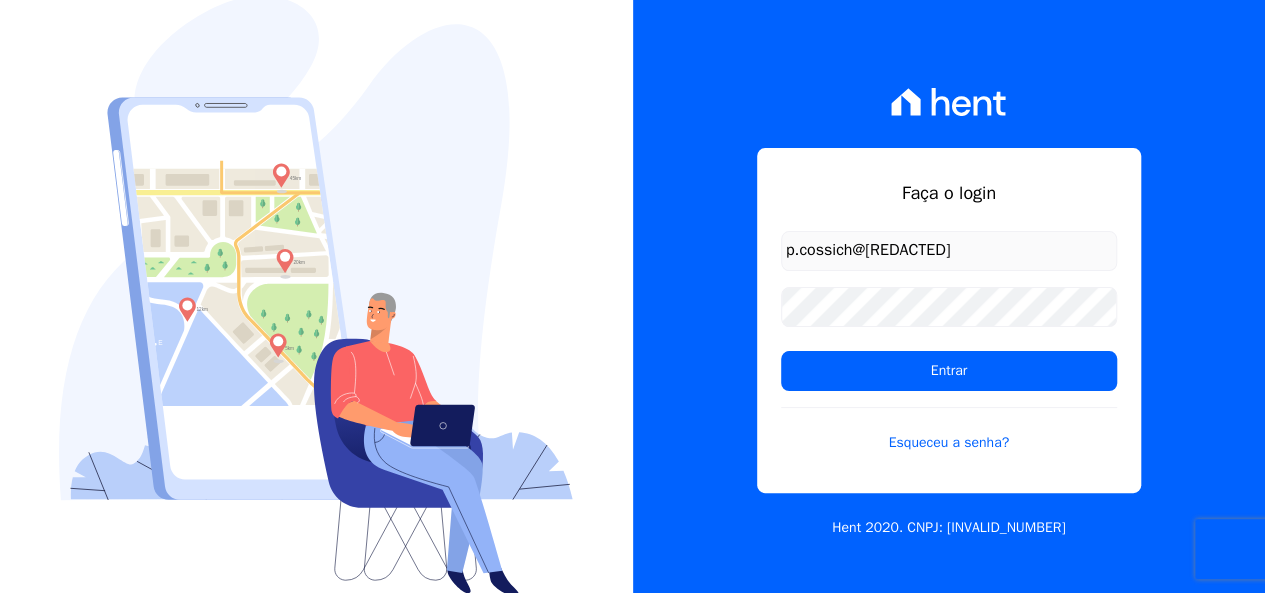 drag, startPoint x: 998, startPoint y: 235, endPoint x: 342, endPoint y: 219, distance: 656.19507 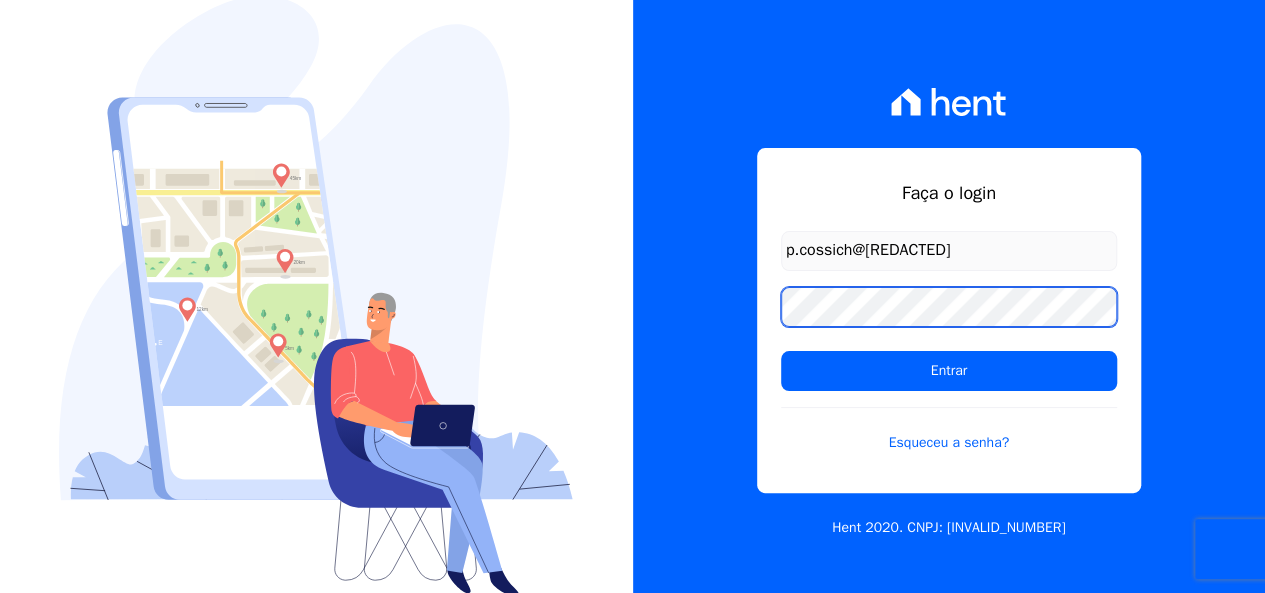 click on "Entrar" at bounding box center [949, 371] 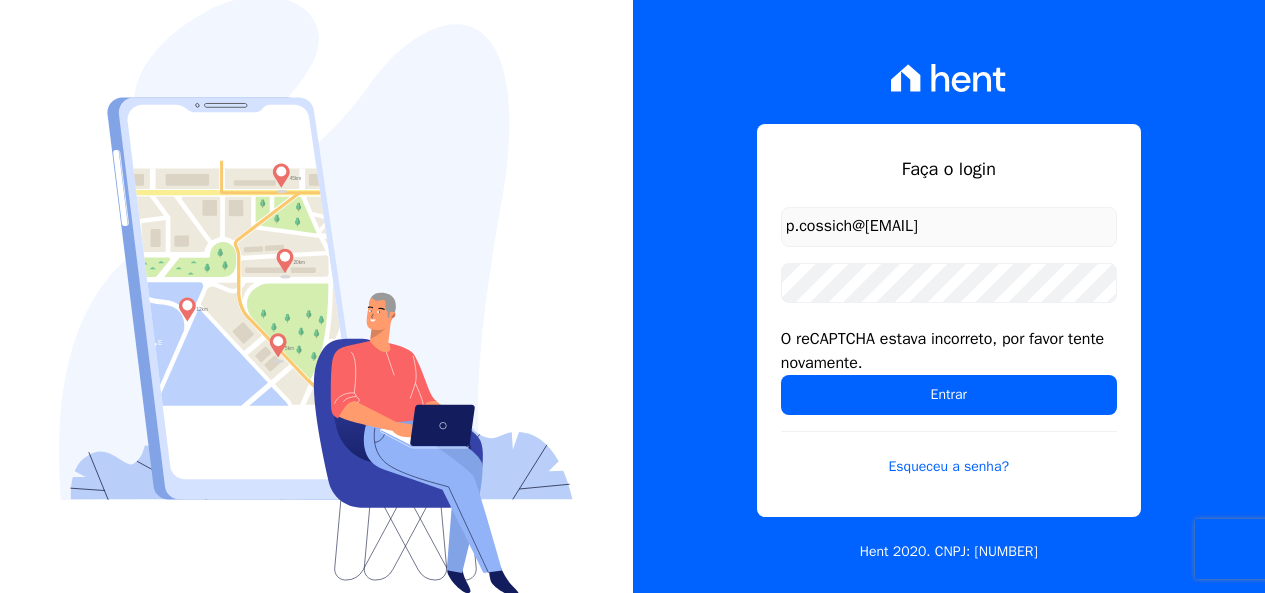 scroll, scrollTop: 0, scrollLeft: 0, axis: both 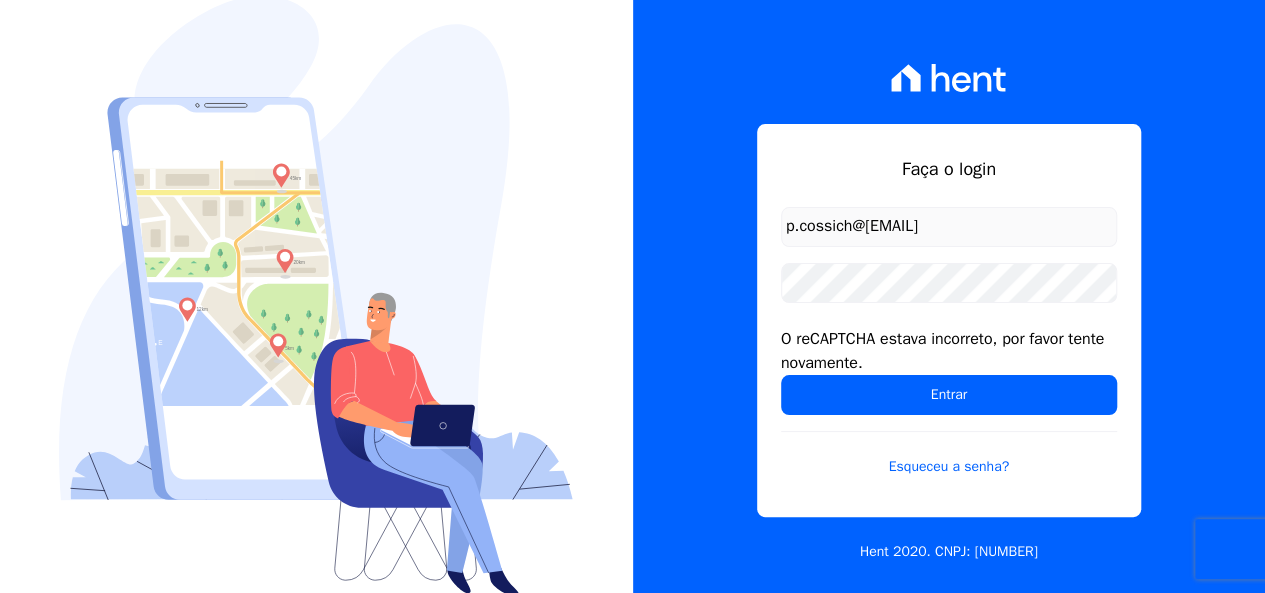 click on "O reCAPTCHA estava incorreto, por favor tente novamente." at bounding box center [949, 351] 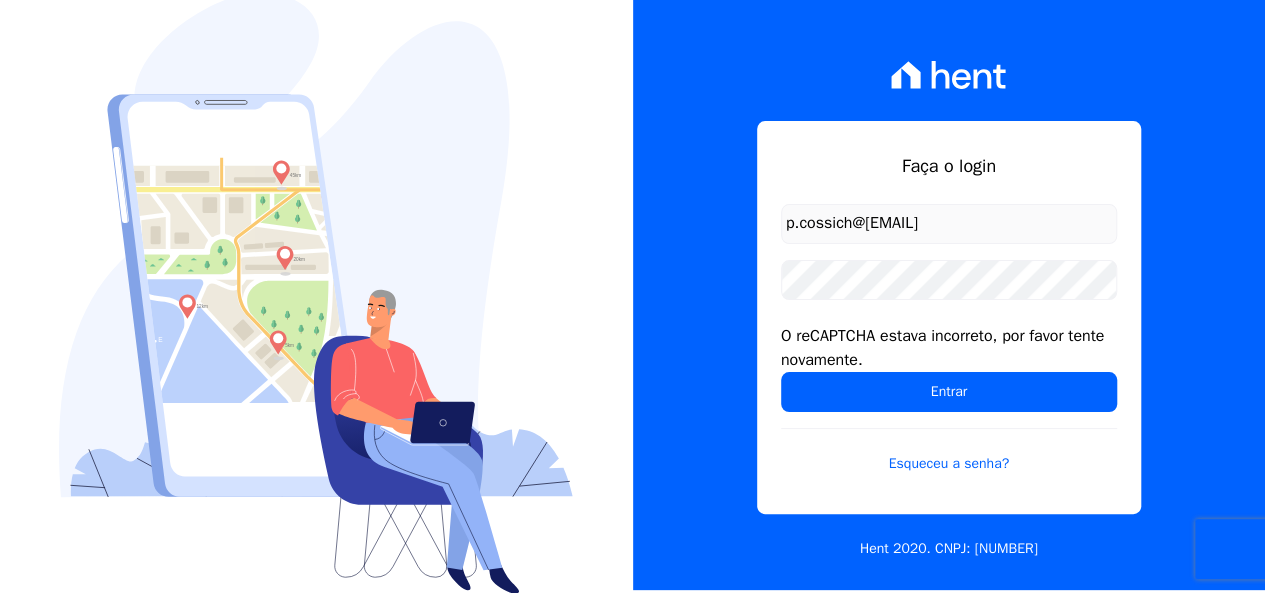 scroll, scrollTop: 4, scrollLeft: 0, axis: vertical 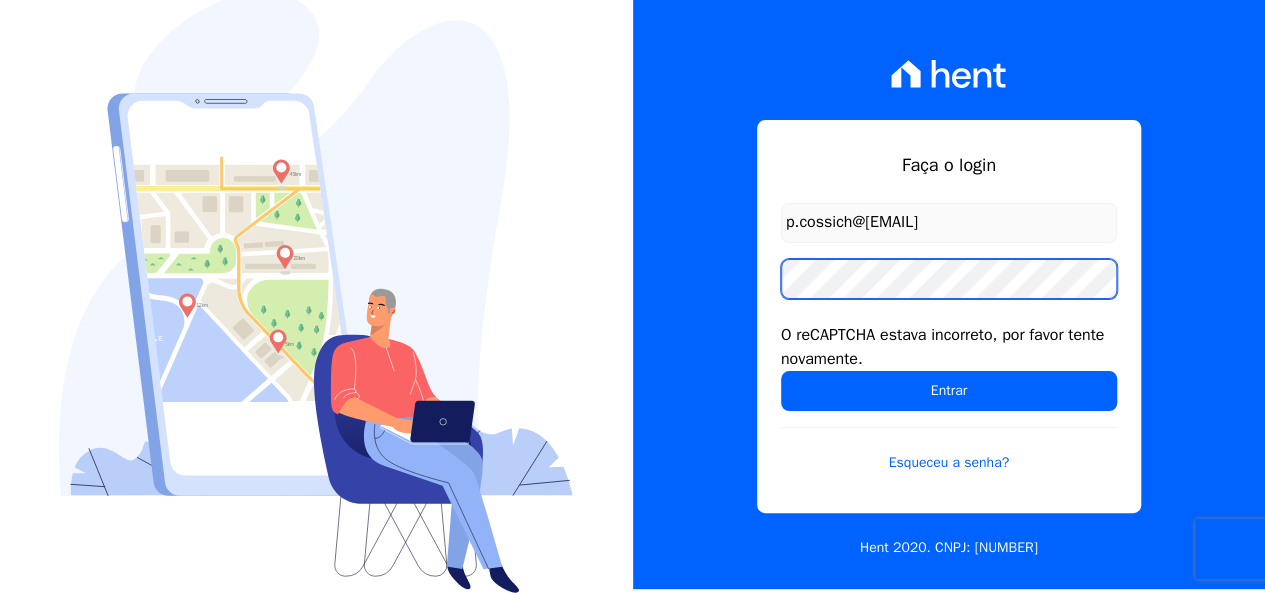 click on "Entrar" at bounding box center [949, 391] 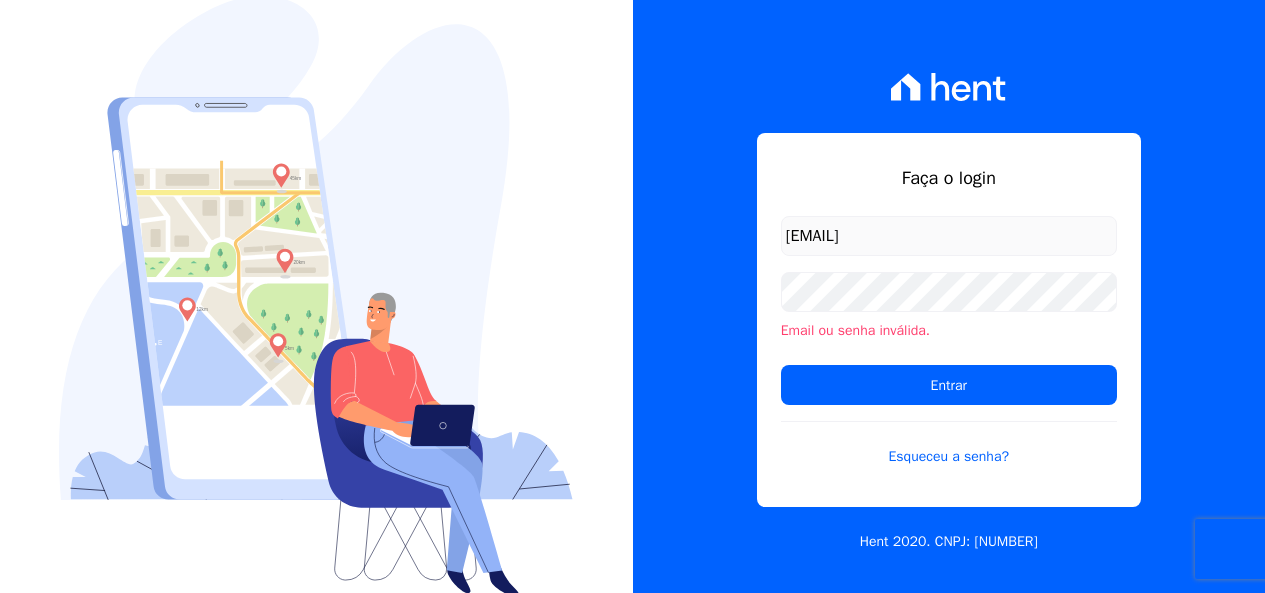 scroll, scrollTop: 0, scrollLeft: 0, axis: both 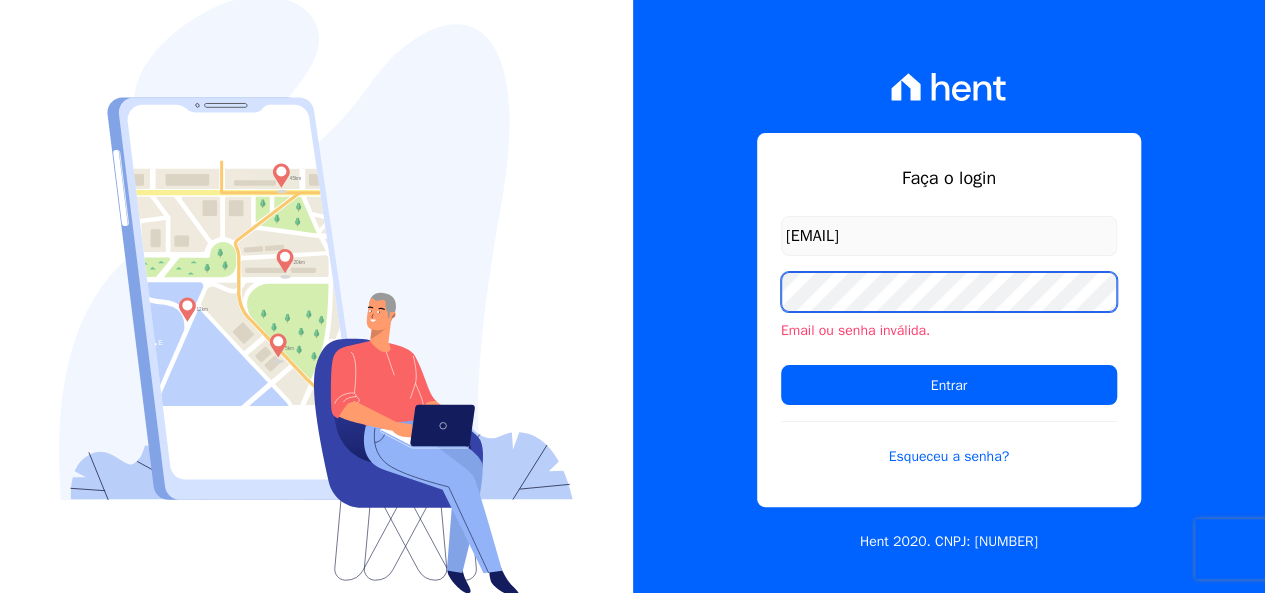 click on "Entrar" at bounding box center [949, 385] 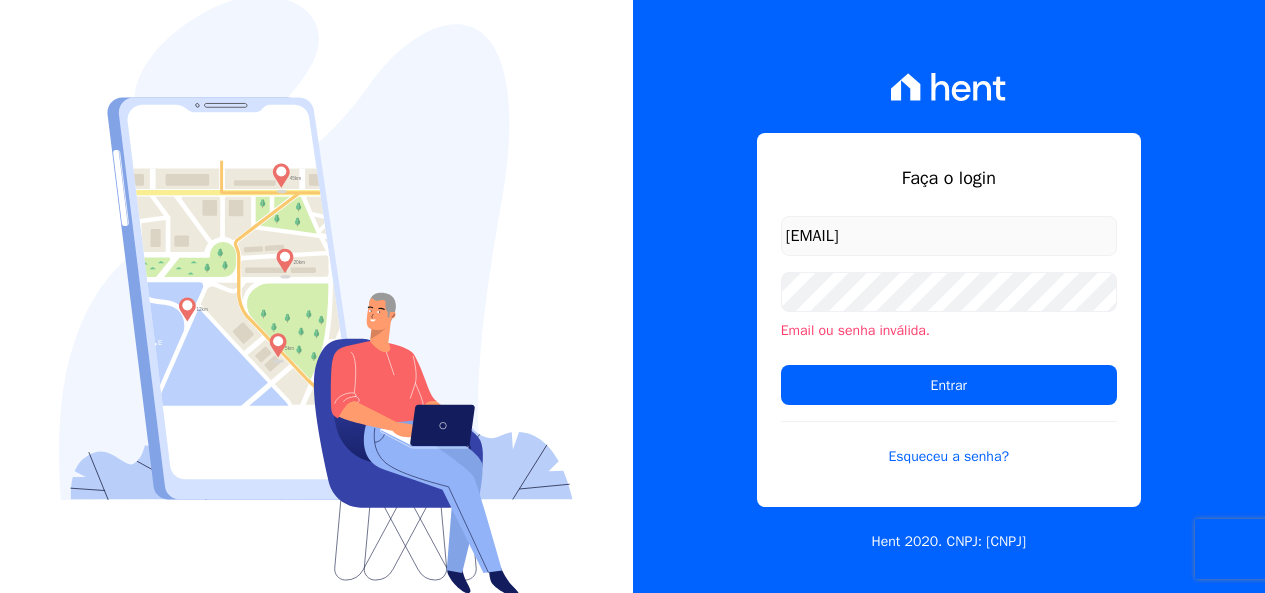 scroll, scrollTop: 0, scrollLeft: 0, axis: both 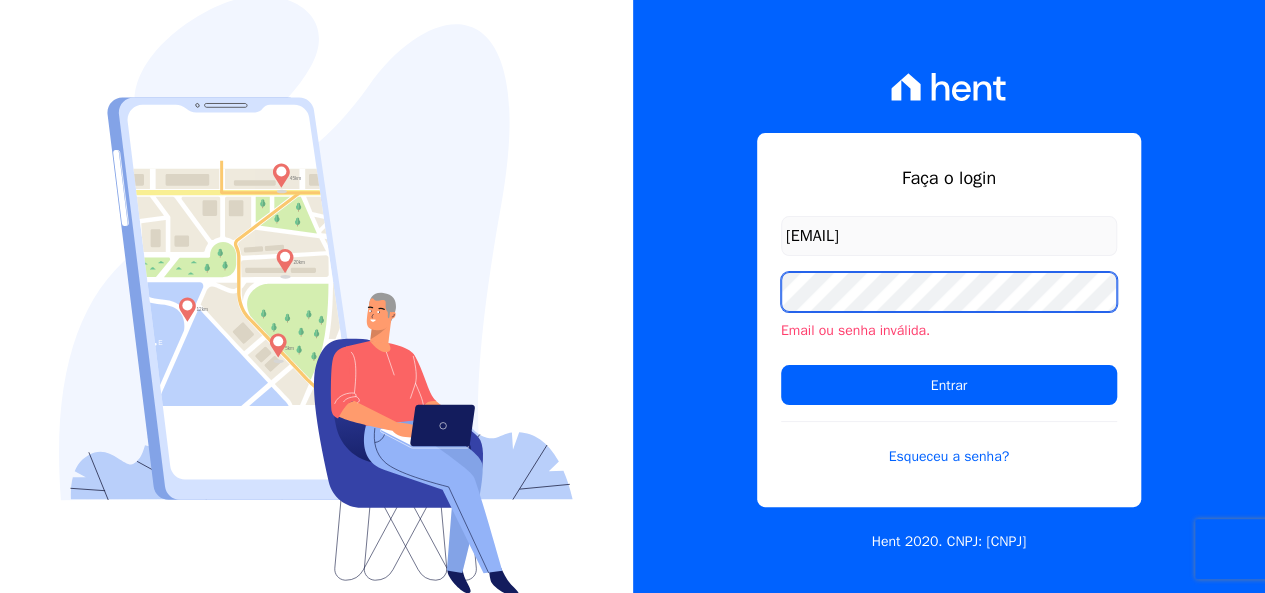 click on "Entrar" at bounding box center (949, 385) 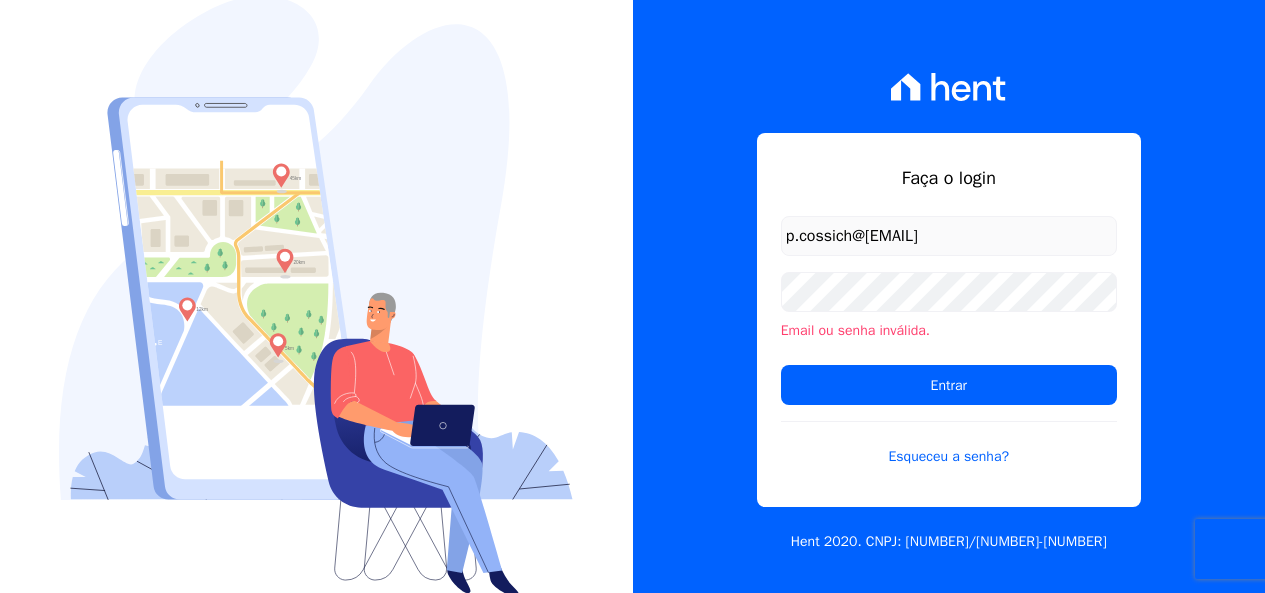 scroll, scrollTop: 0, scrollLeft: 0, axis: both 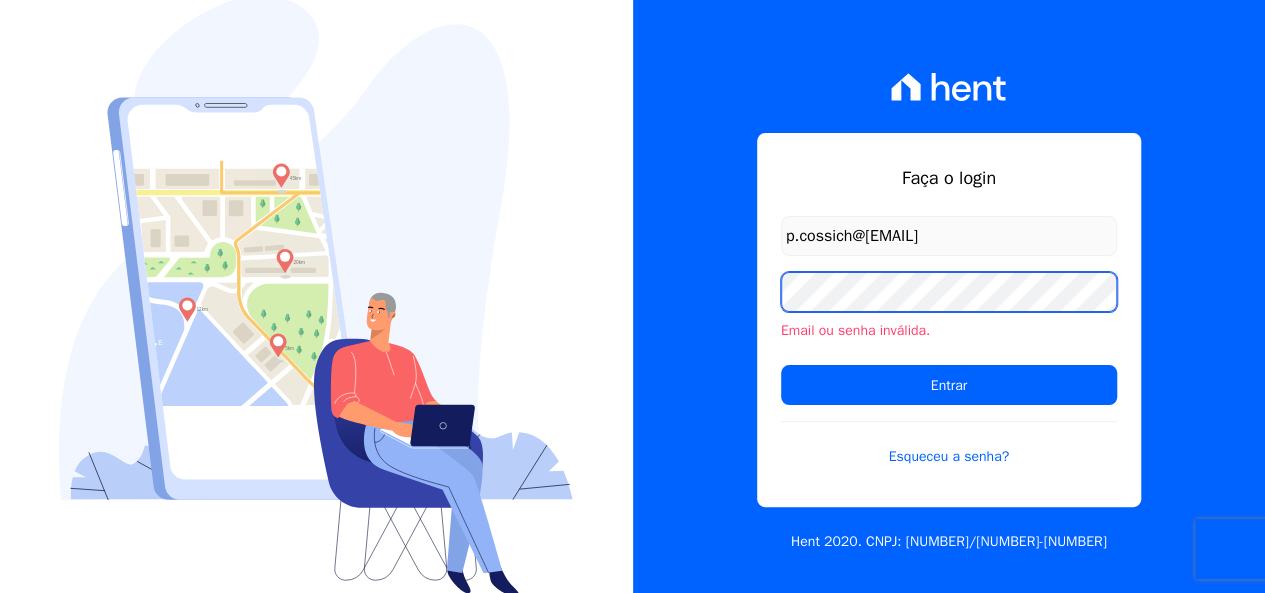 click on "Entrar" at bounding box center [949, 385] 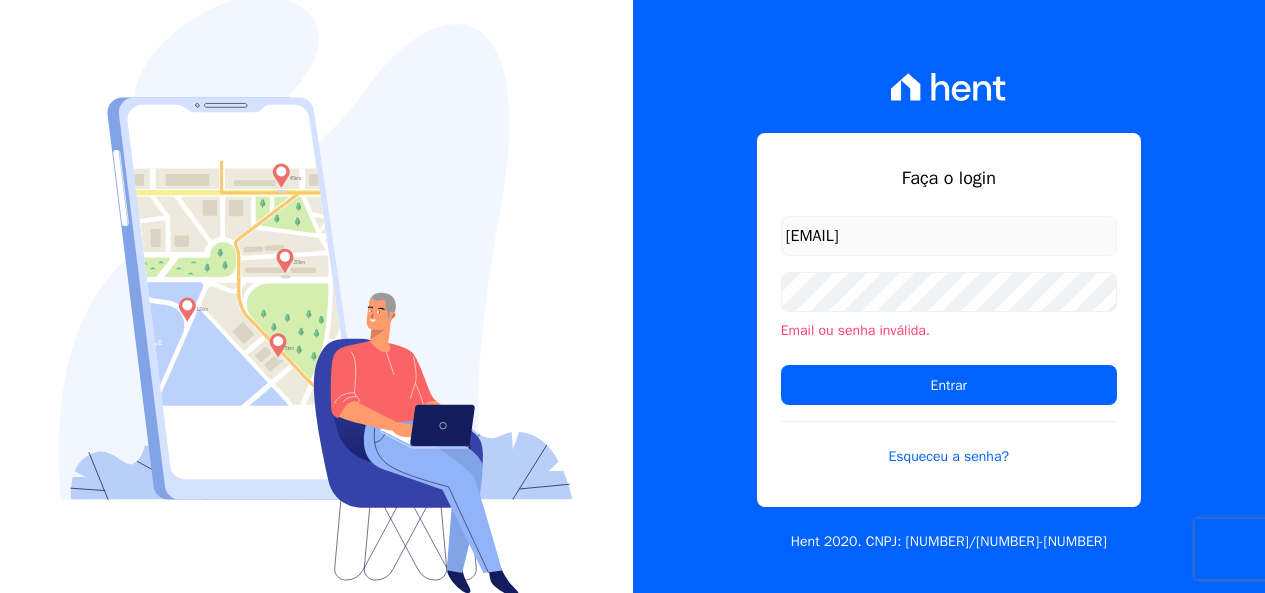 scroll, scrollTop: 0, scrollLeft: 0, axis: both 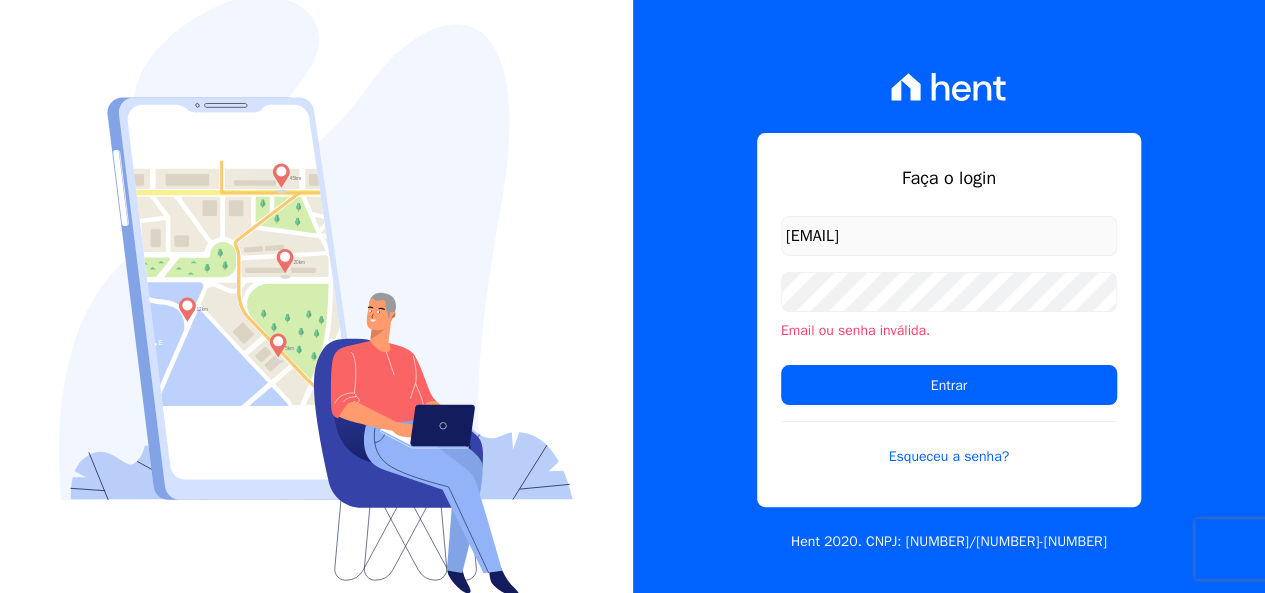 click on "Email ou senha inválida." at bounding box center [949, 330] 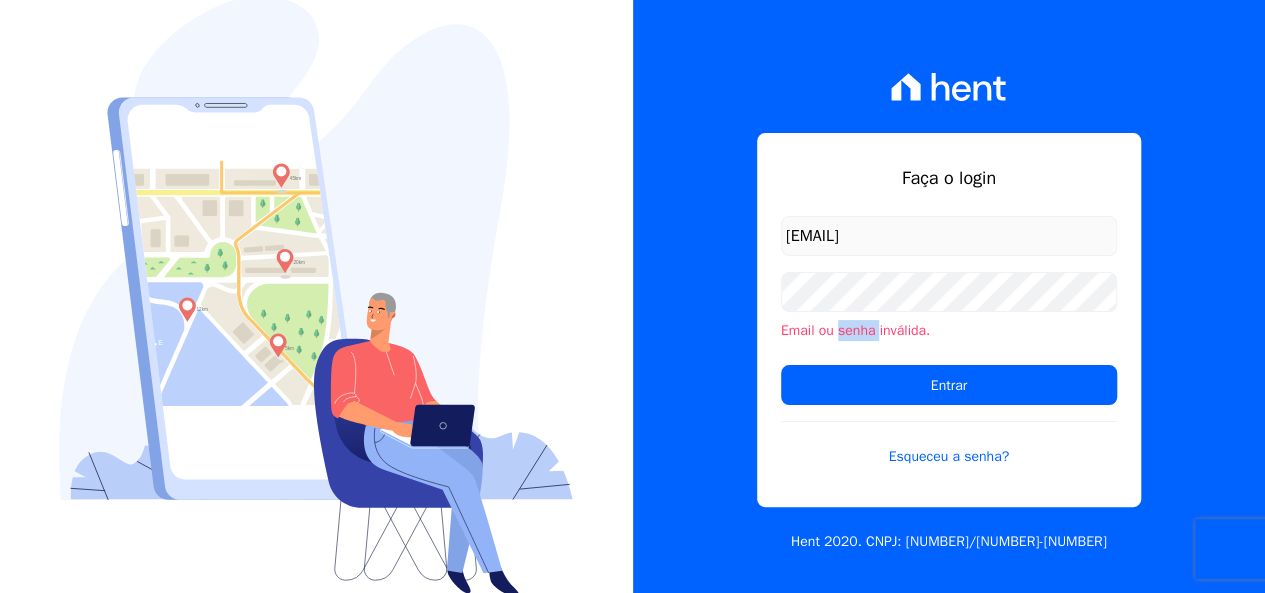 click on "Email ou senha inválida." at bounding box center [949, 330] 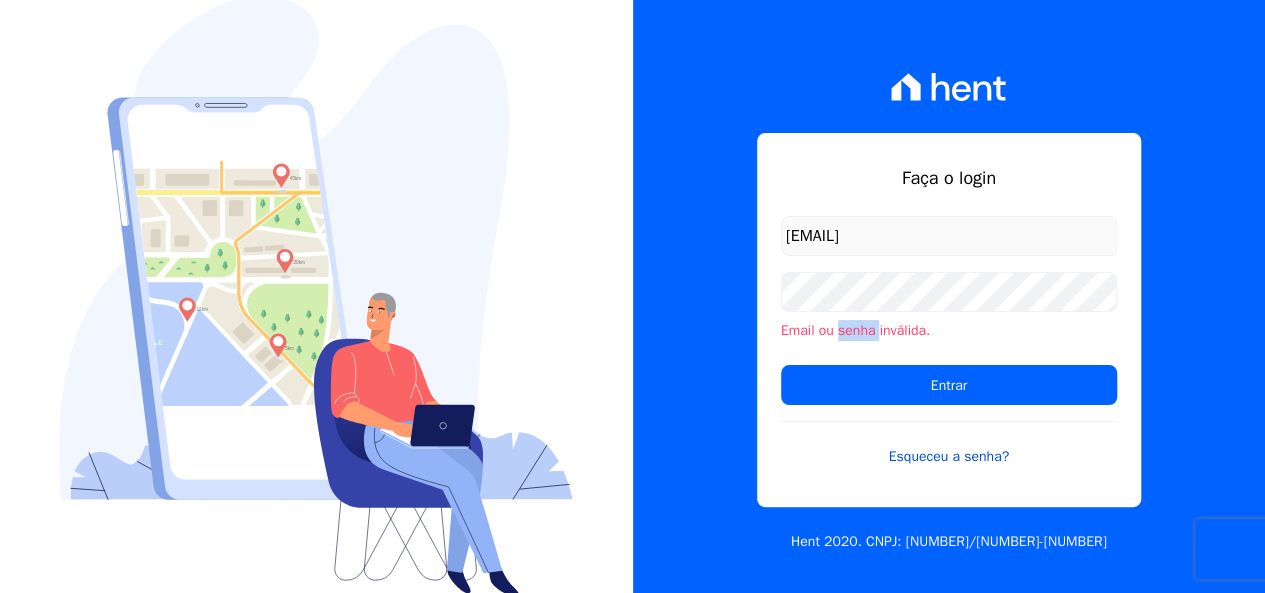 click on "Esqueceu a senha?" at bounding box center (949, 444) 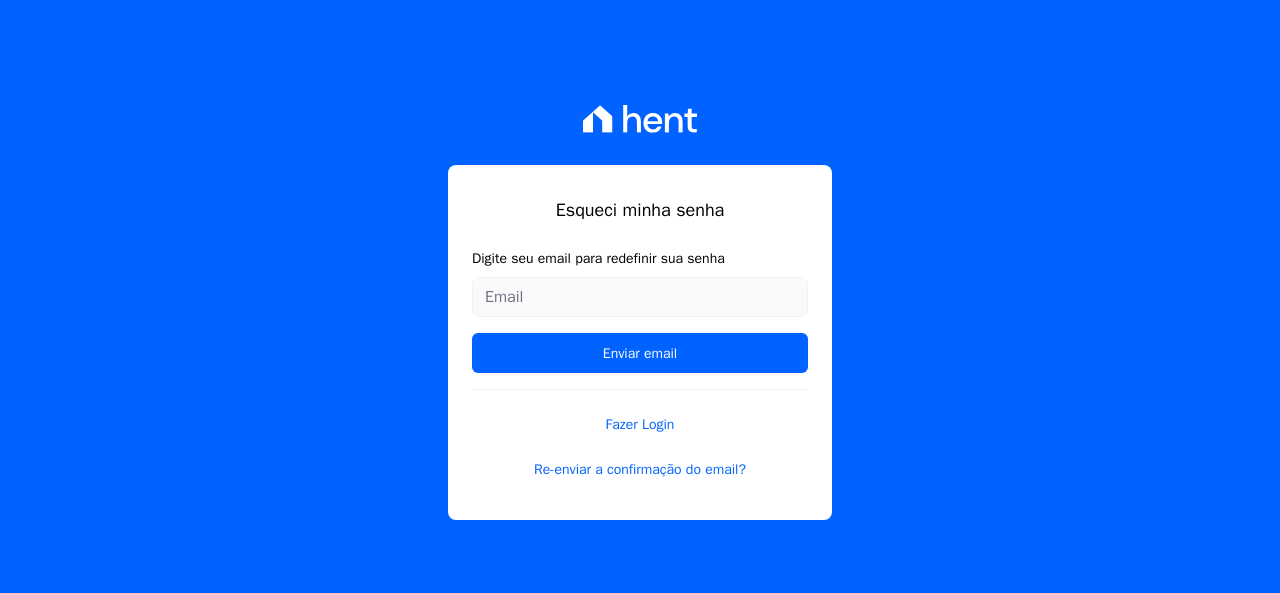scroll, scrollTop: 0, scrollLeft: 0, axis: both 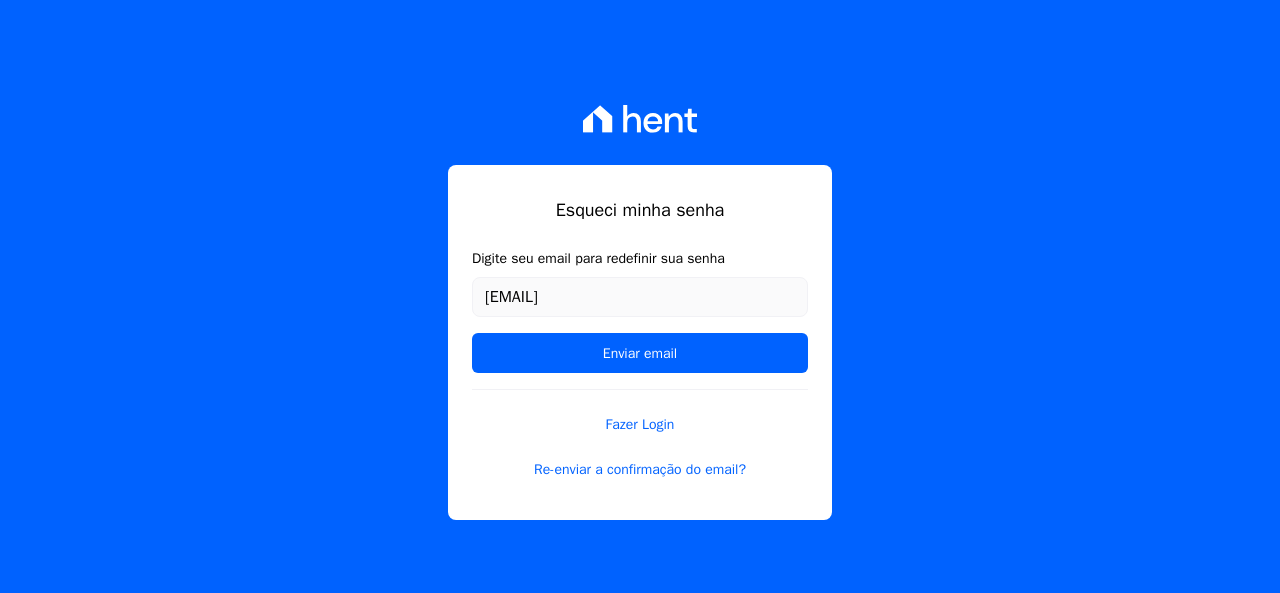 type on "[EMAIL]" 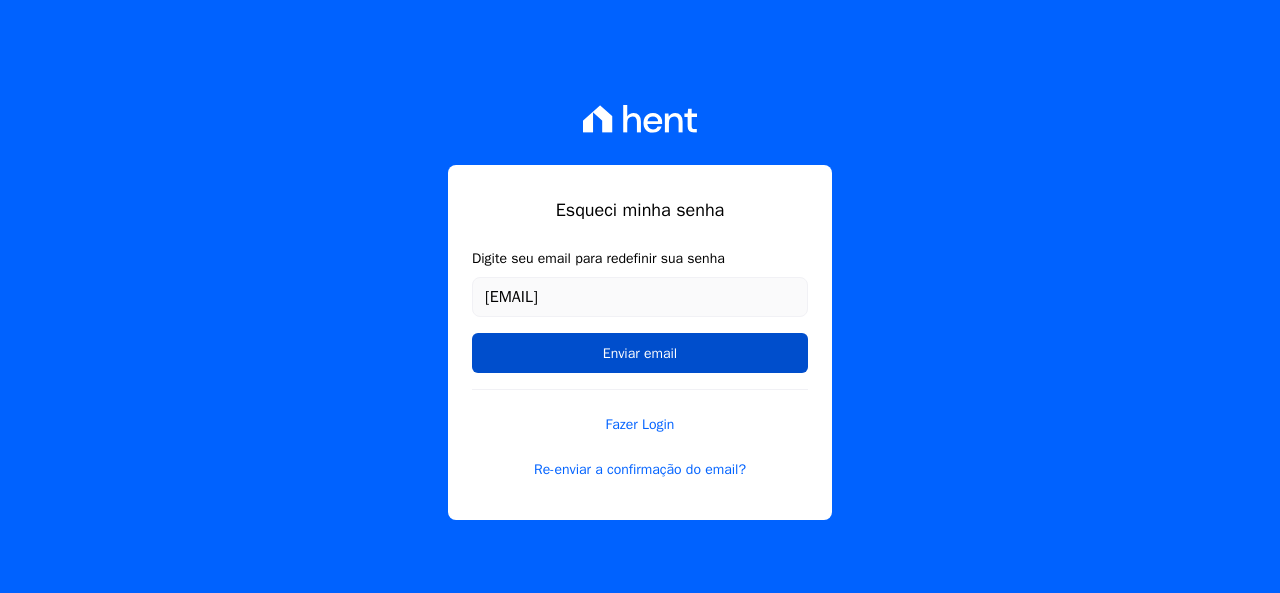 click on "Enviar email" at bounding box center [640, 353] 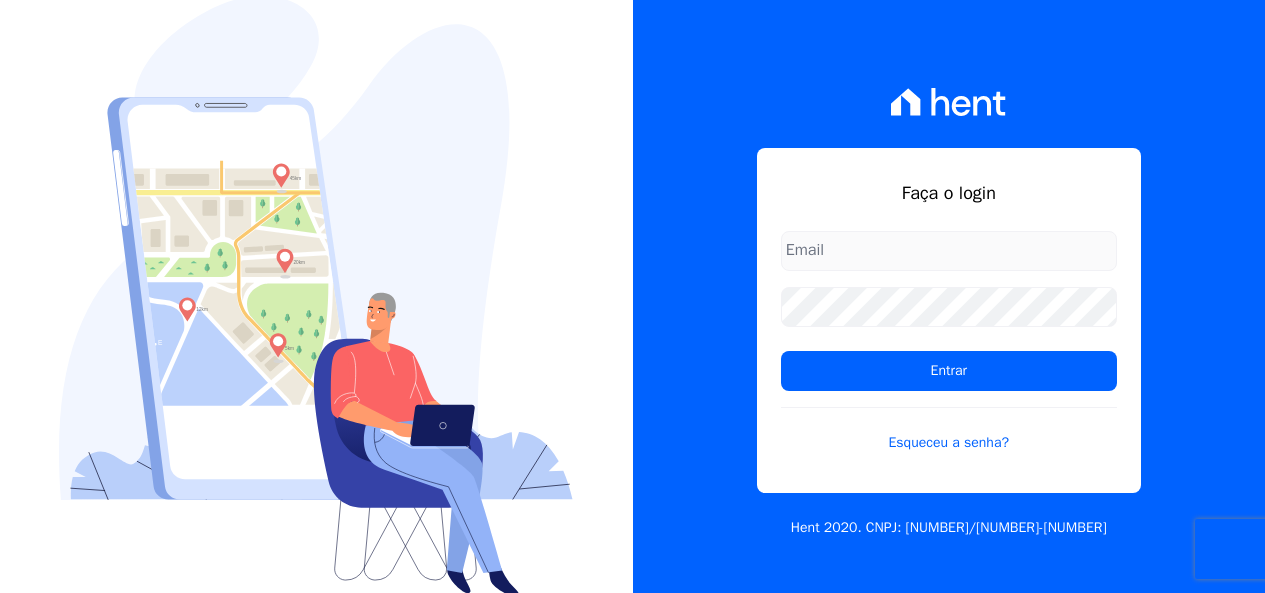 scroll, scrollTop: 0, scrollLeft: 0, axis: both 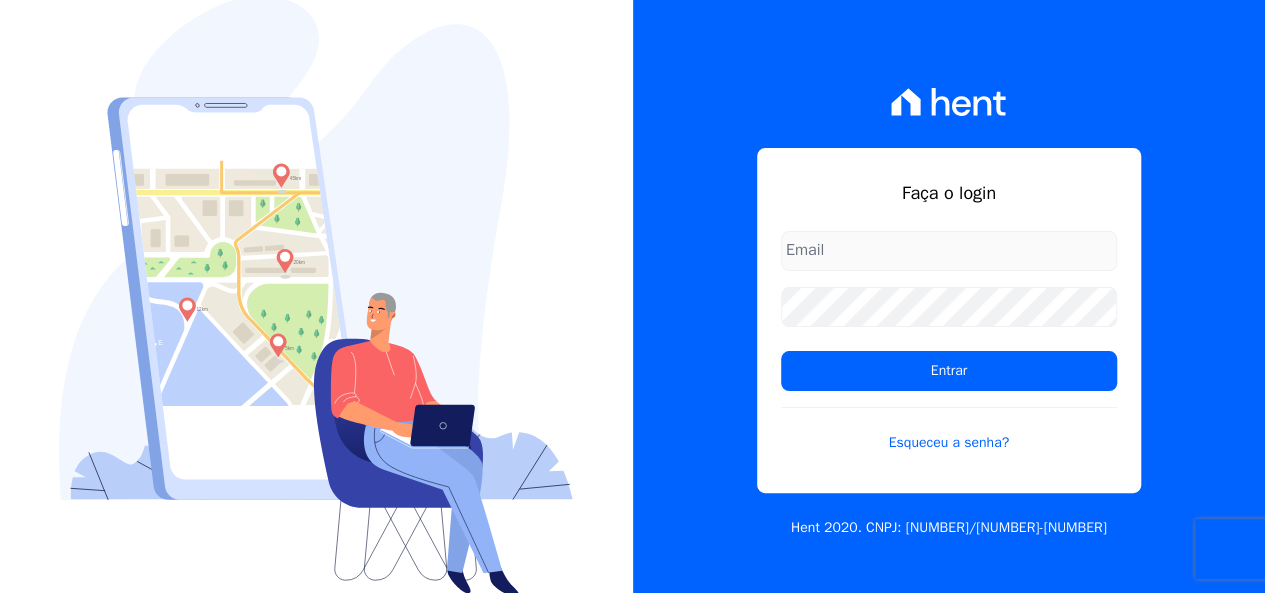 click at bounding box center [949, 251] 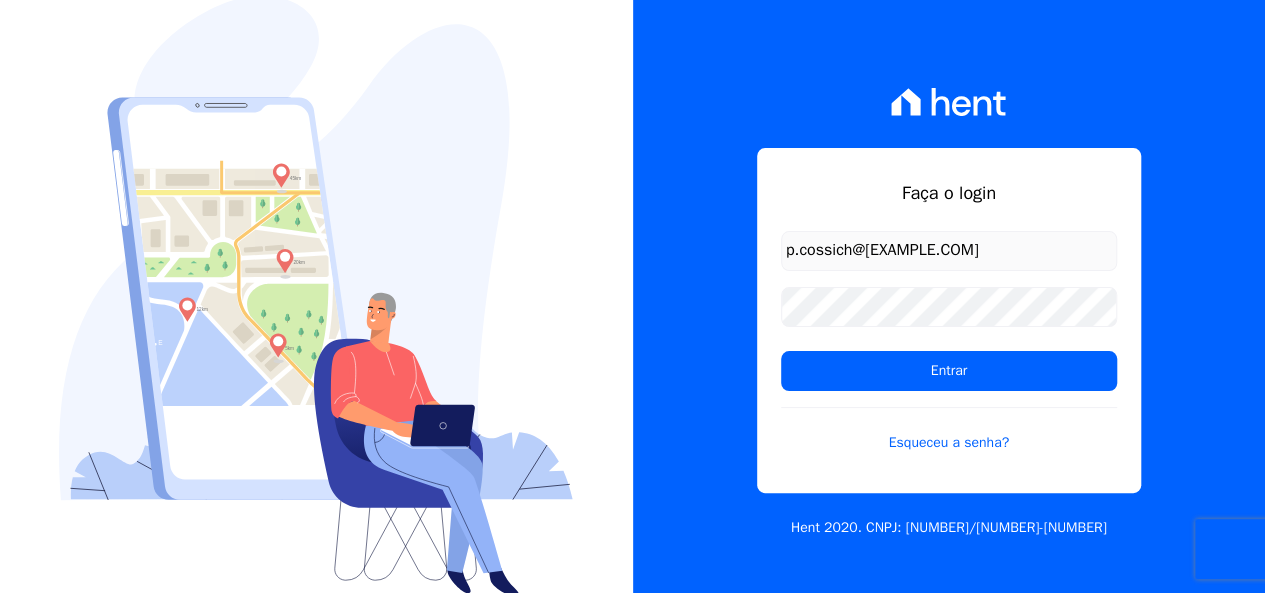 type on "p.cossich@[EXAMPLE.COM]" 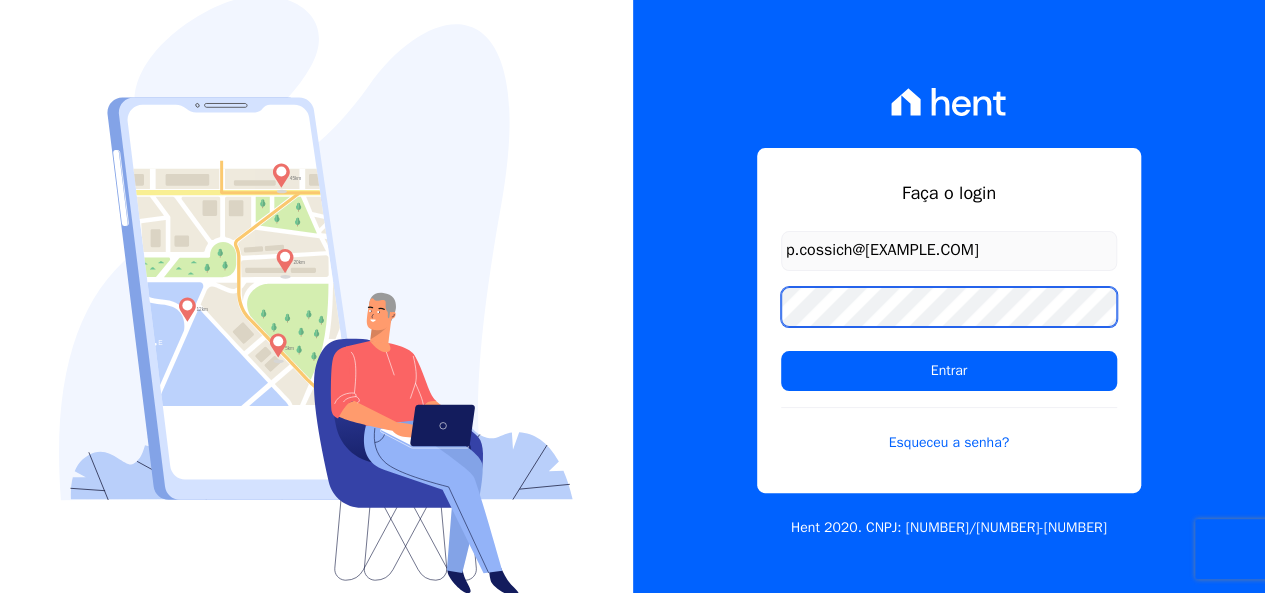 click on "Entrar" at bounding box center [949, 371] 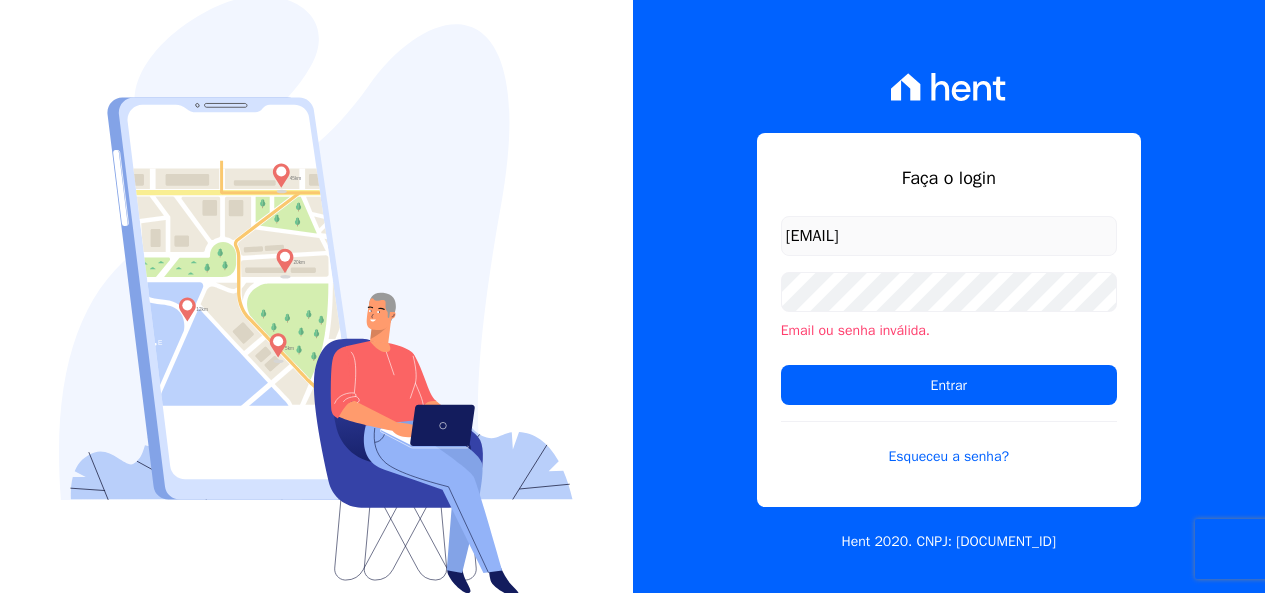 scroll, scrollTop: 0, scrollLeft: 0, axis: both 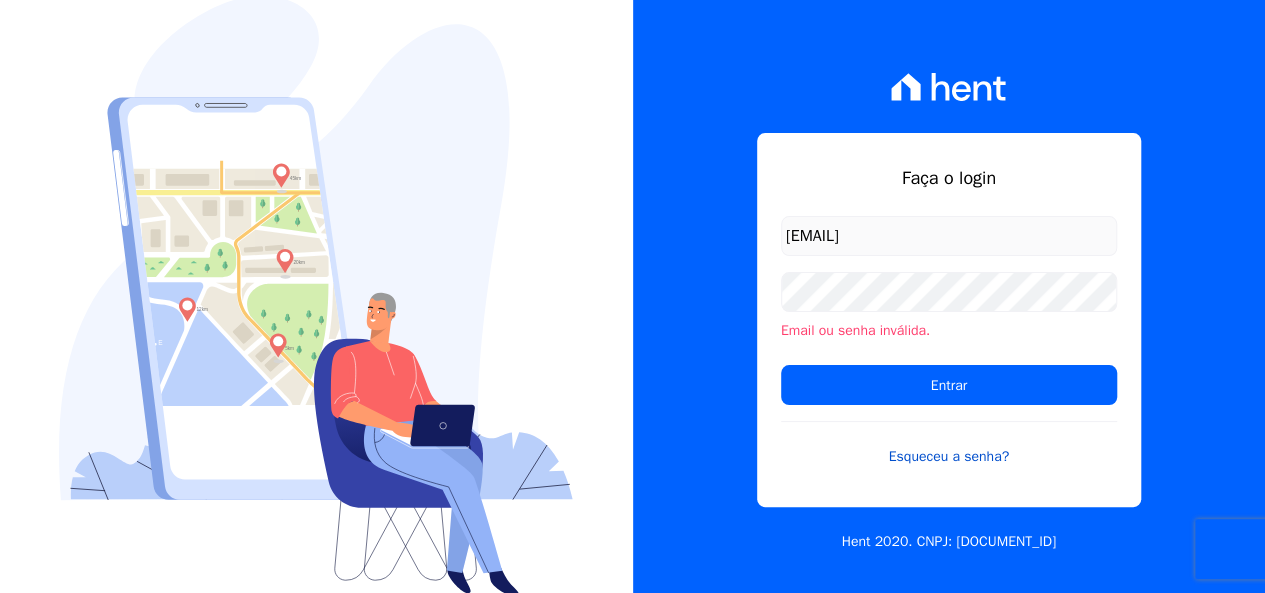 click on "Esqueceu a senha?" at bounding box center [949, 444] 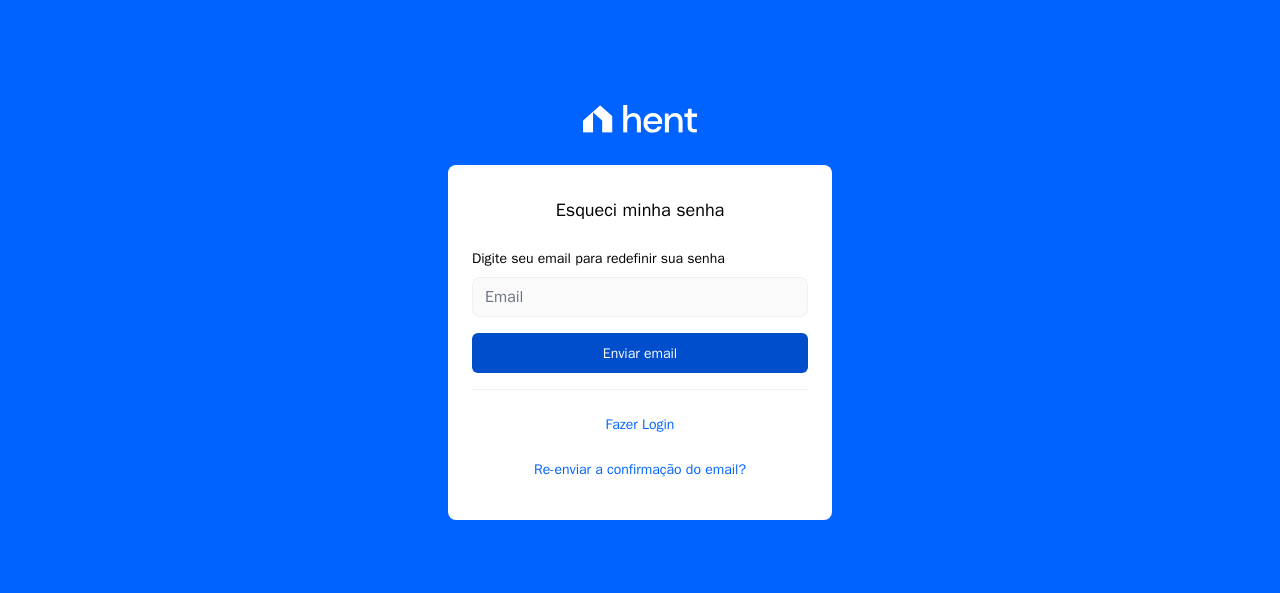 scroll, scrollTop: 0, scrollLeft: 0, axis: both 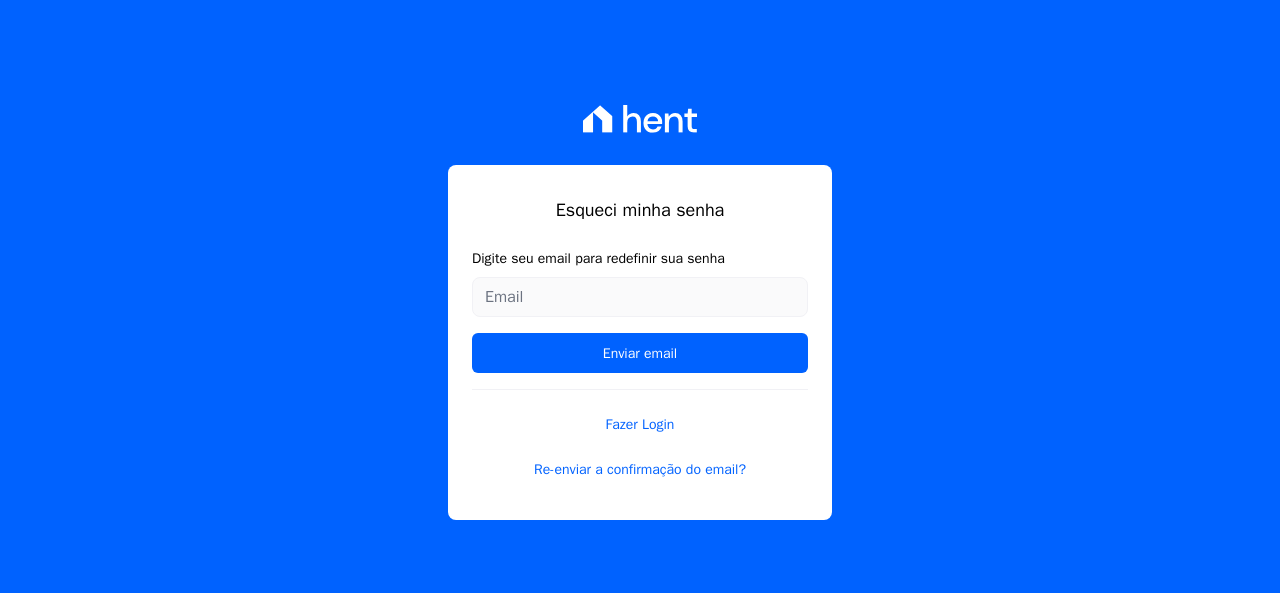 click on "Digite seu email para redefinir sua senha" at bounding box center [640, 297] 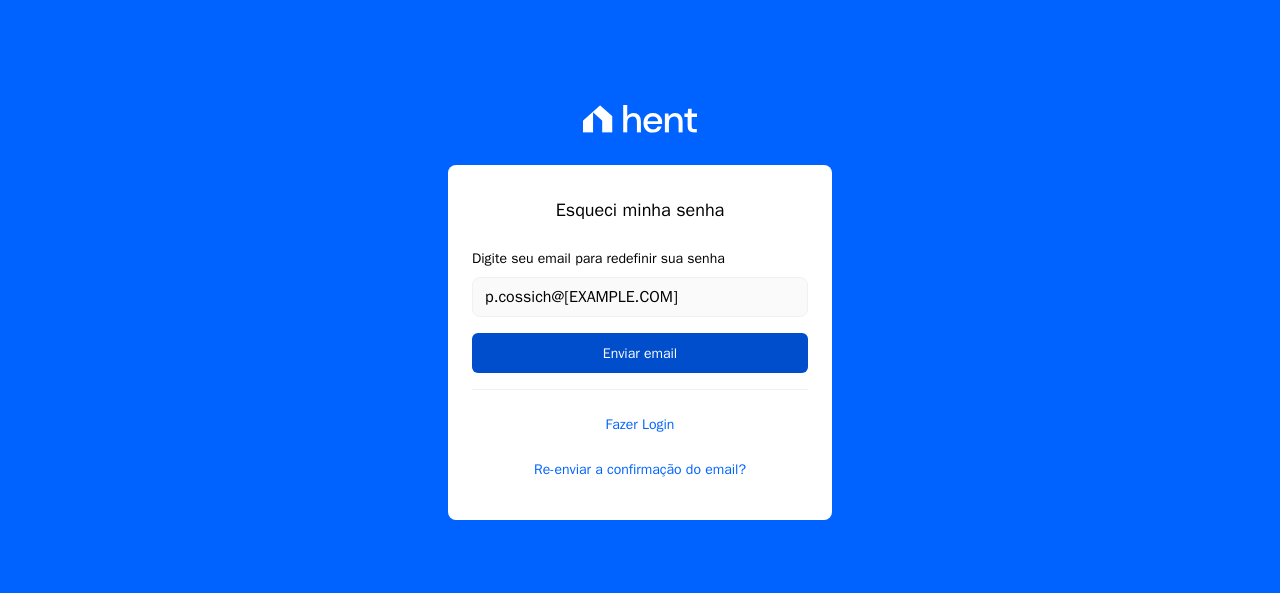 type on "p.cossich@[EXAMPLE.COM]" 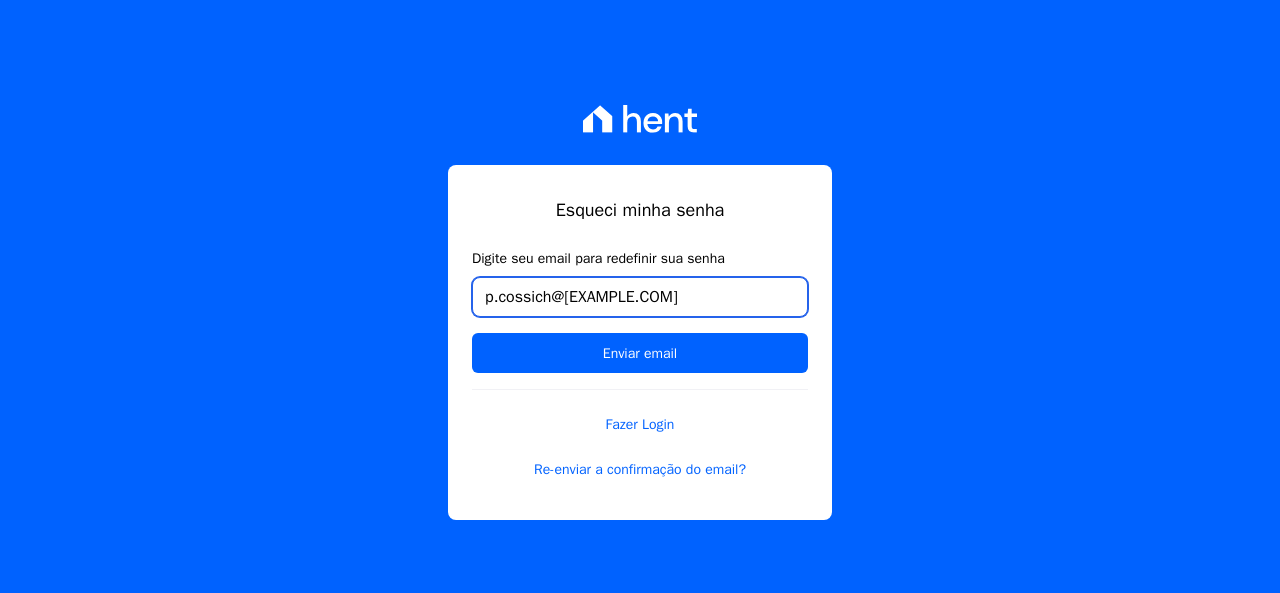 drag, startPoint x: 618, startPoint y: 301, endPoint x: 408, endPoint y: 277, distance: 211.36697 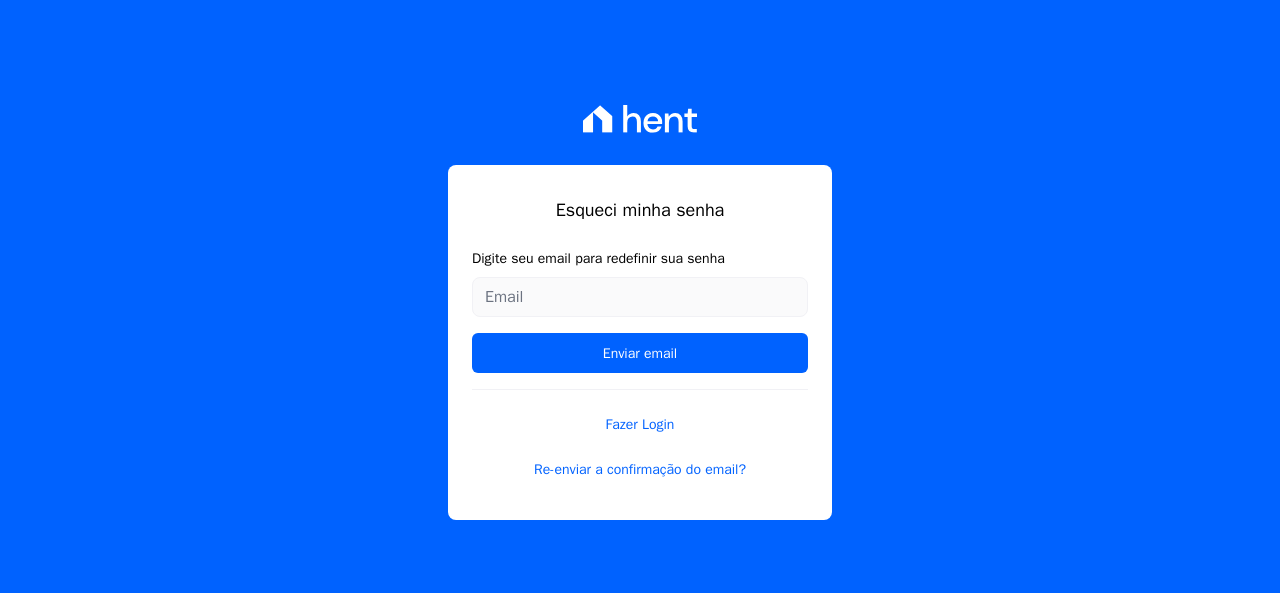 click on "Esqueci minha senha
Digite seu email para redefinir sua senha
Enviar email
Fazer Login
Re-enviar a confirmação do email?" at bounding box center (640, 296) 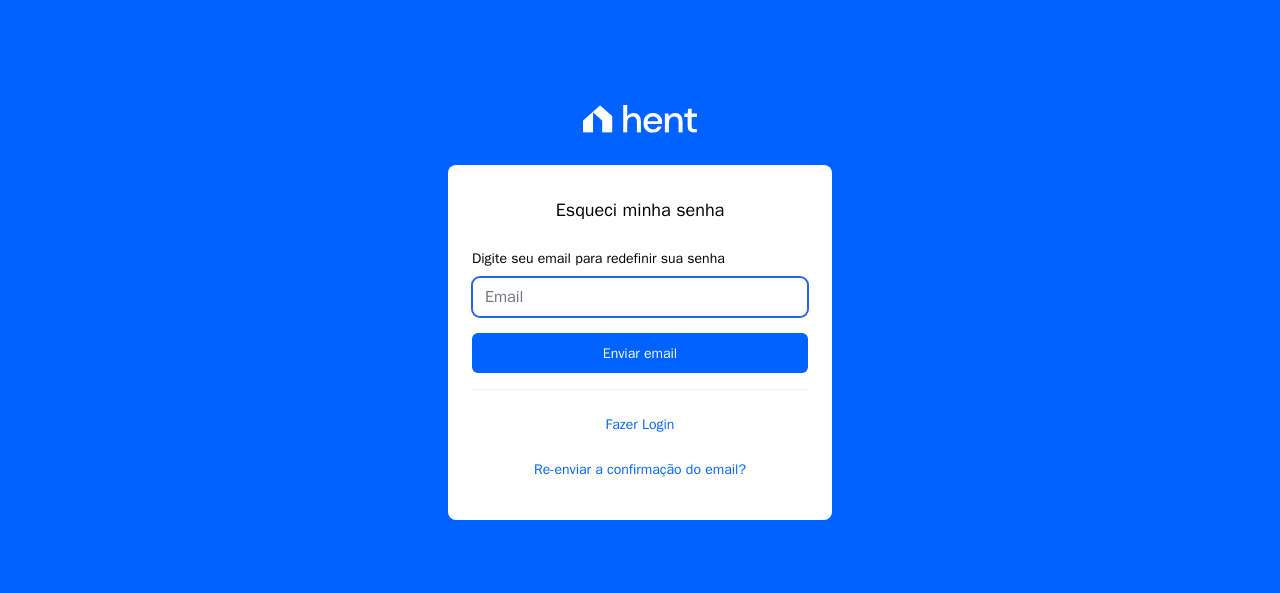 click on "Digite seu email para redefinir sua senha" at bounding box center [640, 297] 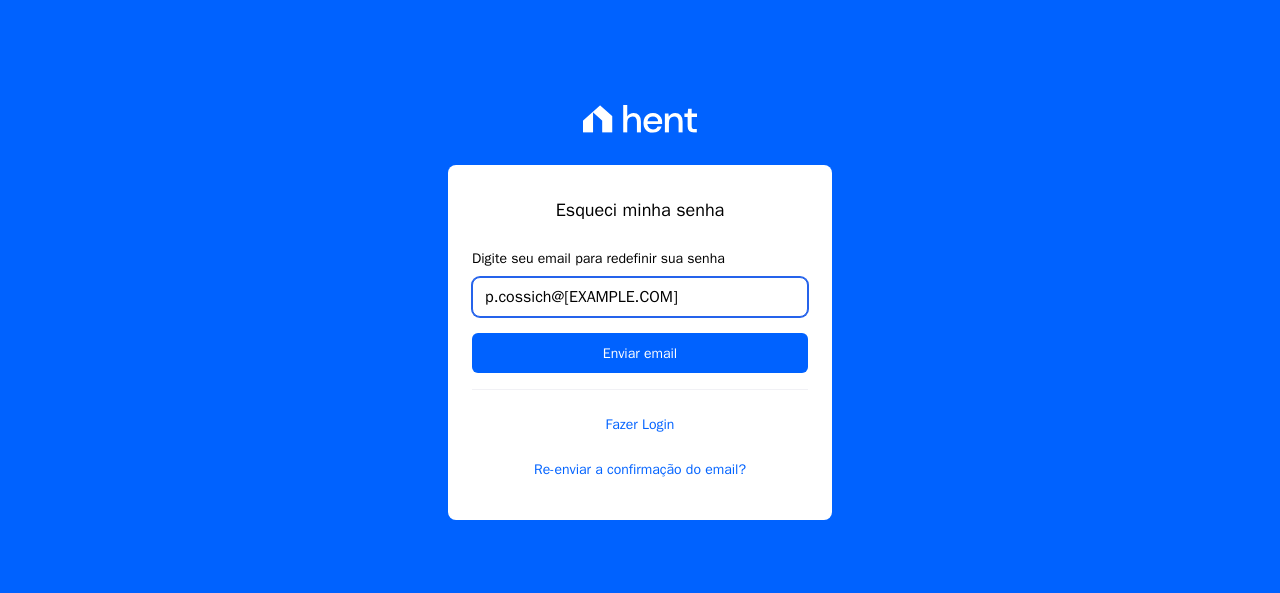 type on "p.cossich@[EXAMPLE.COM]" 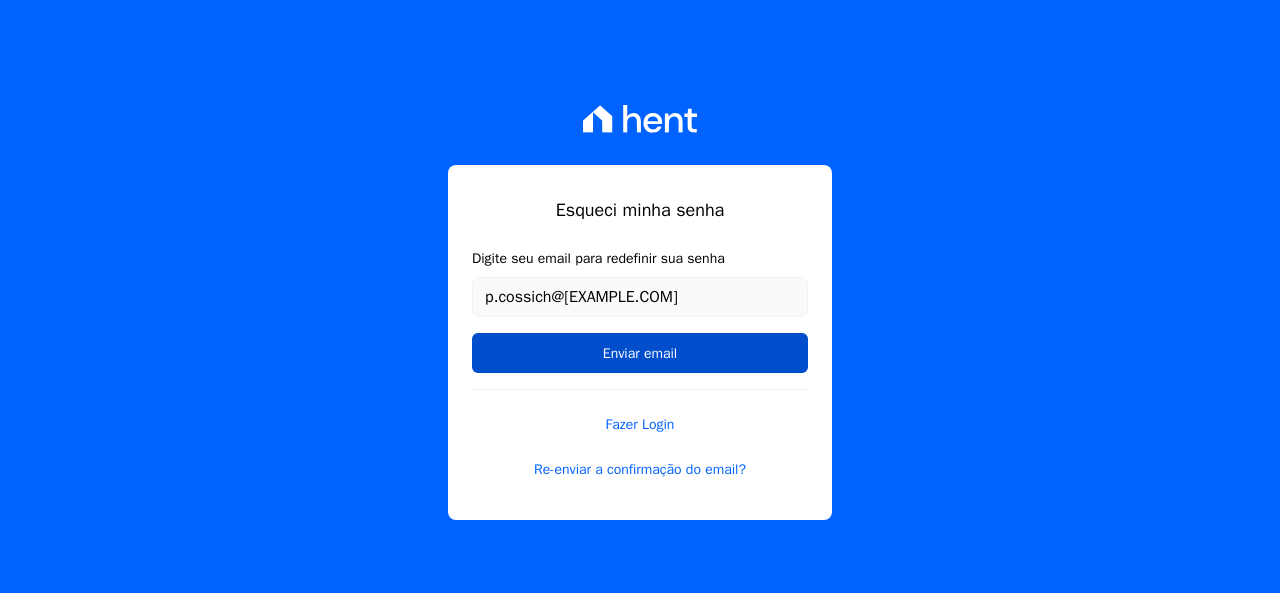 click on "Enviar email" at bounding box center (640, 353) 